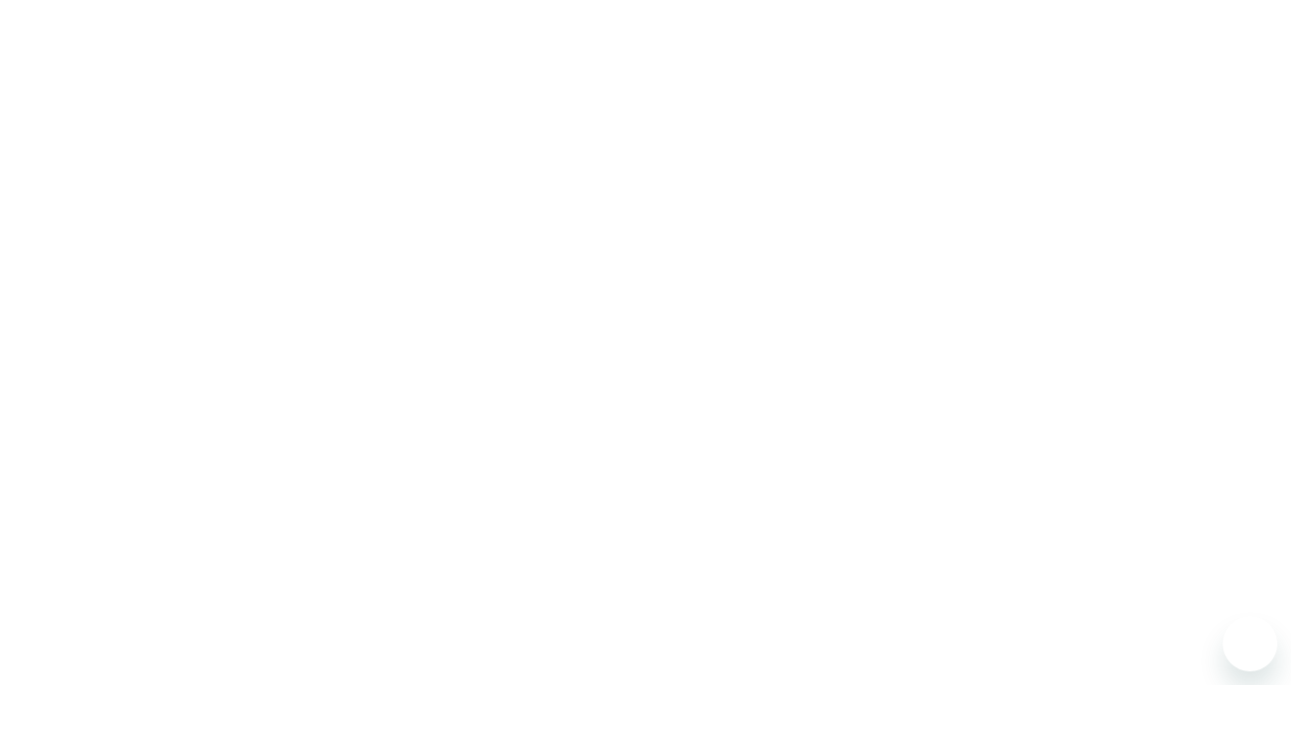 scroll, scrollTop: 0, scrollLeft: 0, axis: both 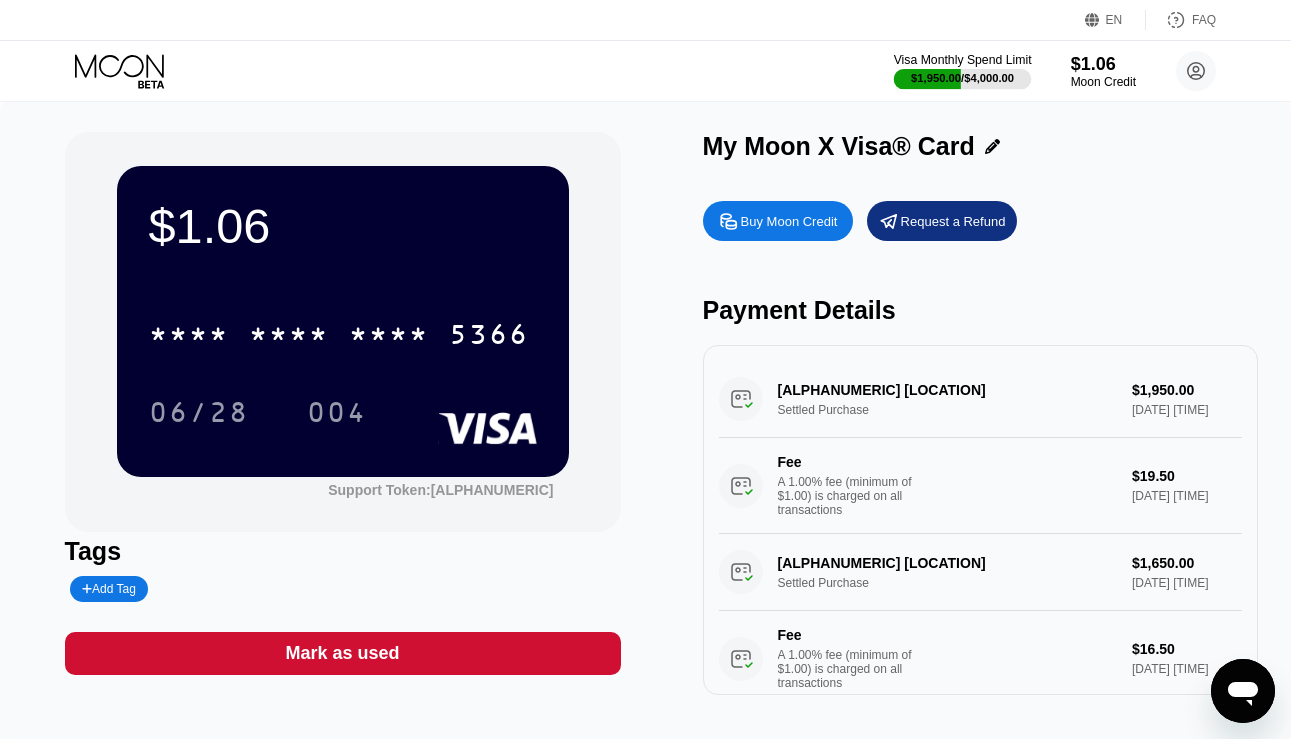 click on "[PRICE] / [PRICE]" at bounding box center [963, 78] 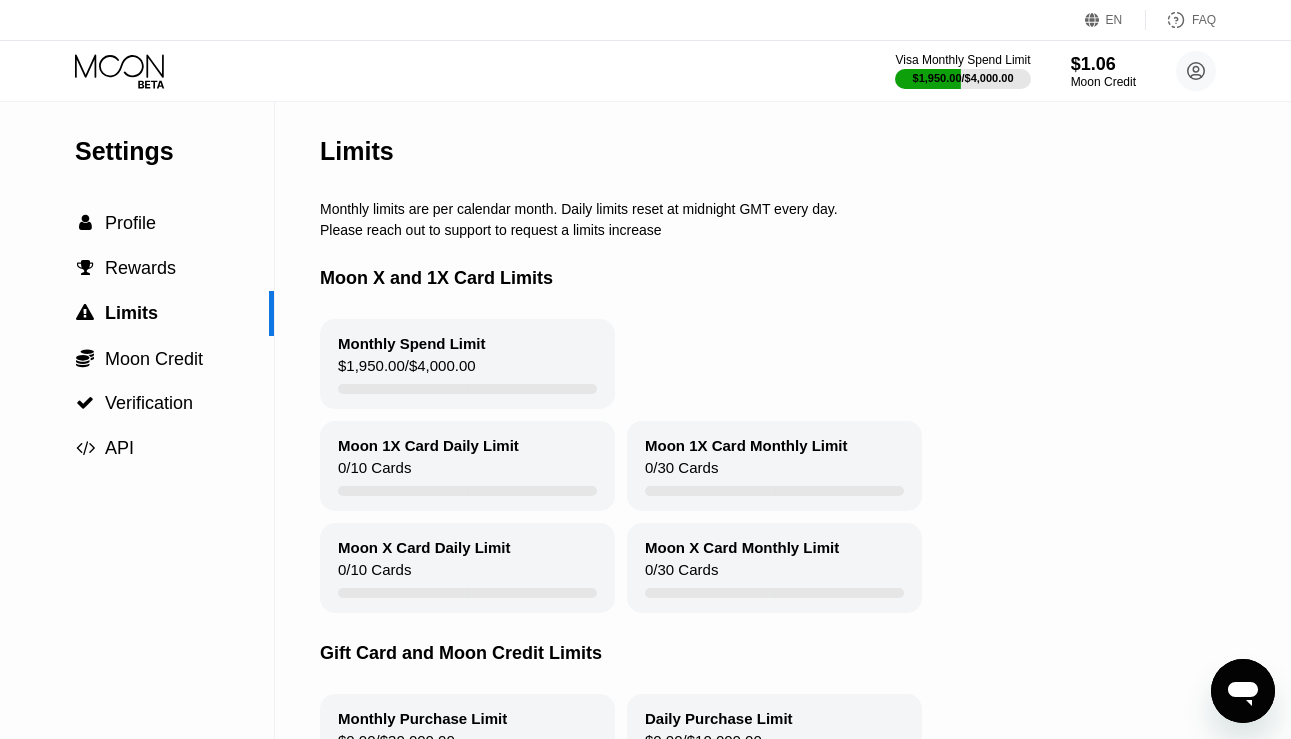 click on "$1.06" at bounding box center (1103, 64) 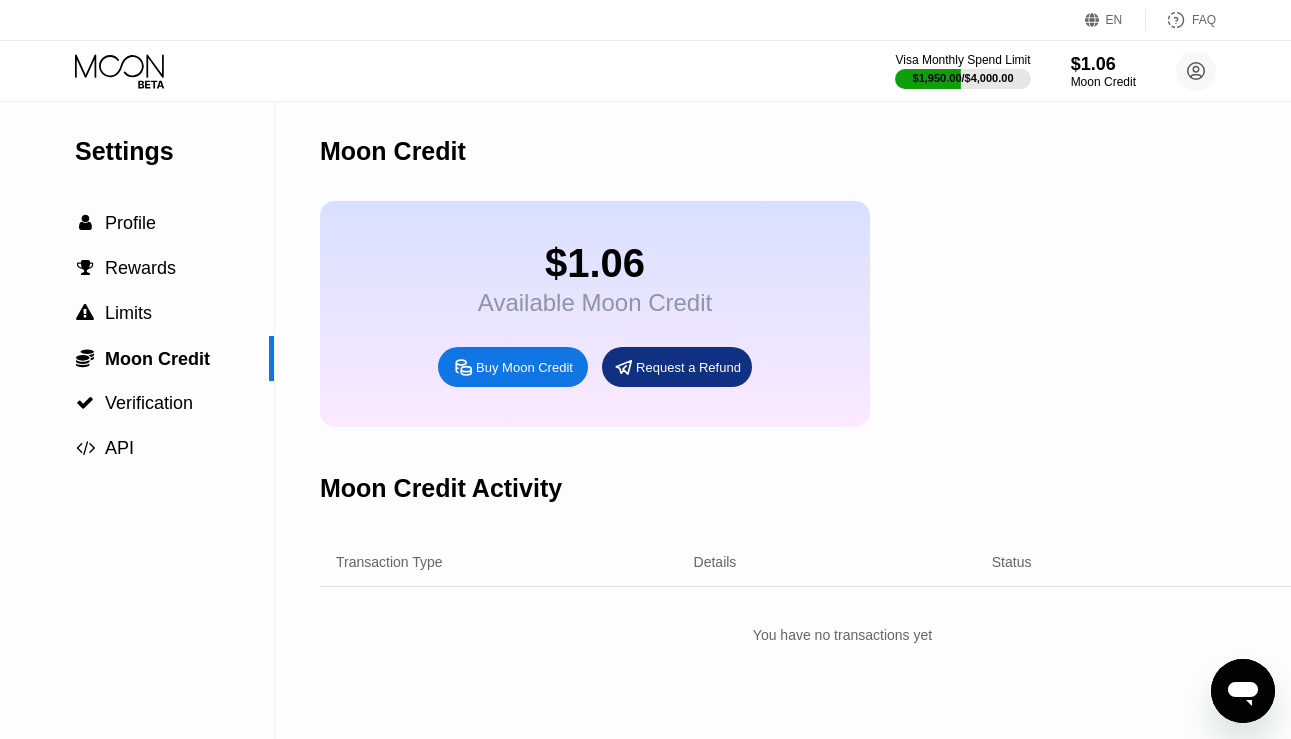 click on "Buy Moon Credit" at bounding box center [513, 367] 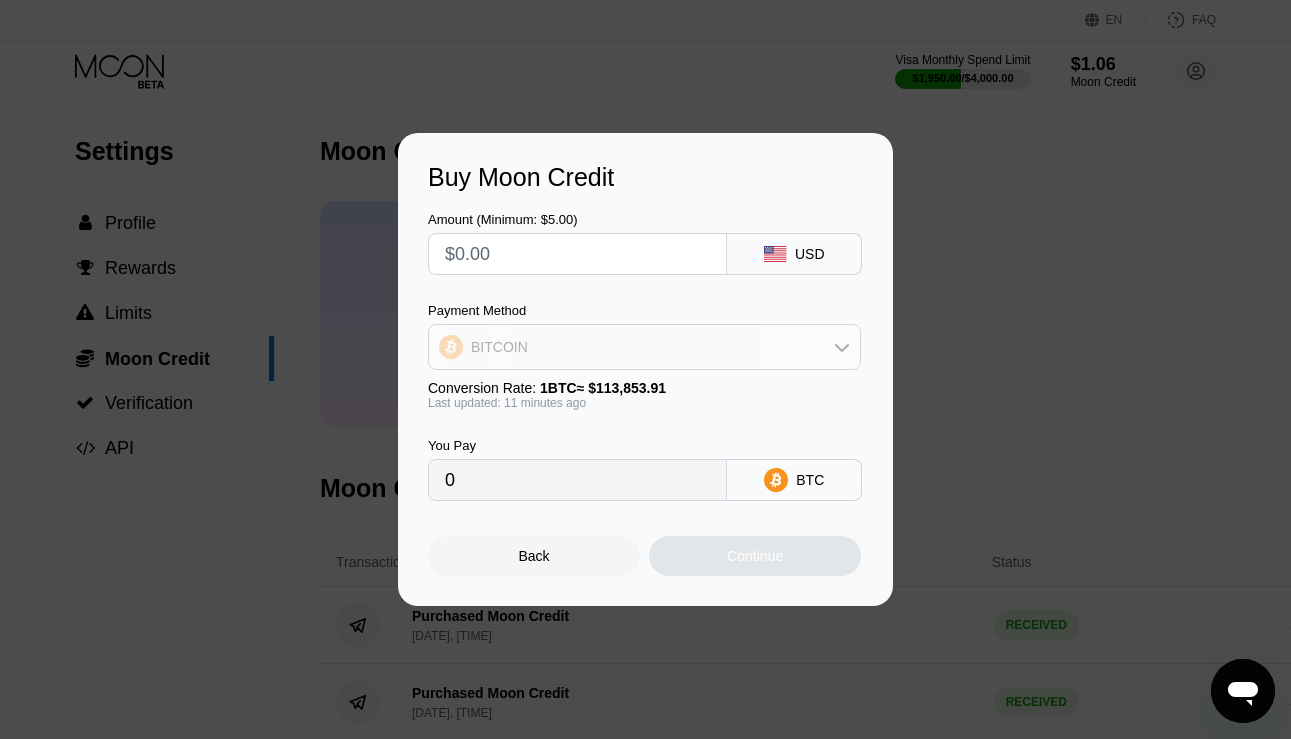 click on "BITCOIN" at bounding box center [644, 347] 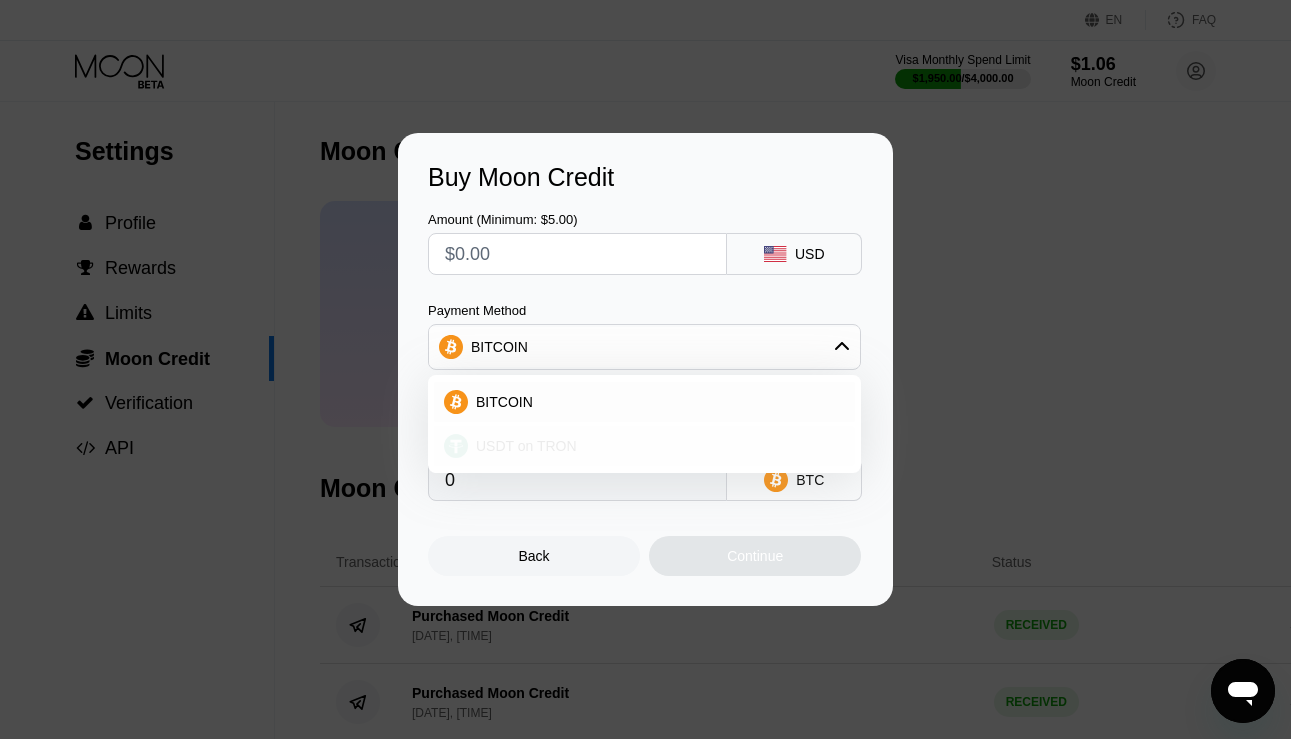 click on "USDT on TRON" at bounding box center [644, 446] 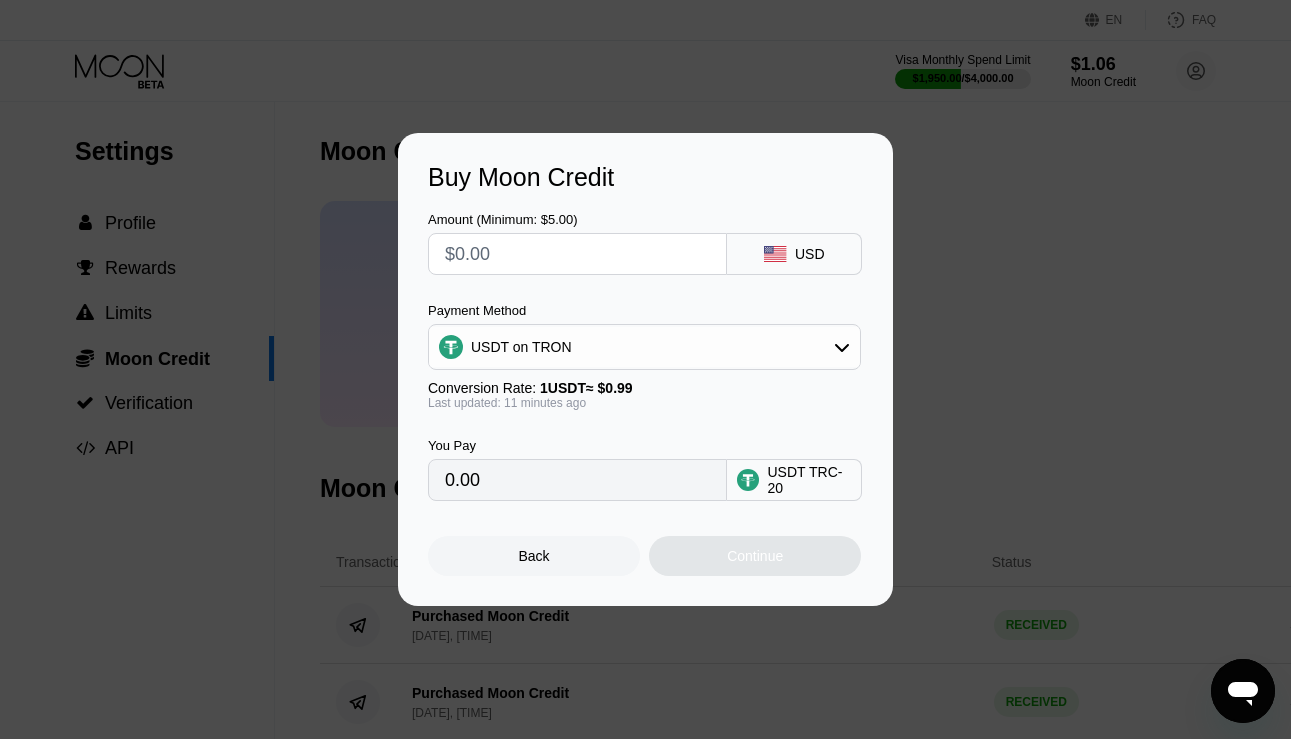 click at bounding box center [577, 254] 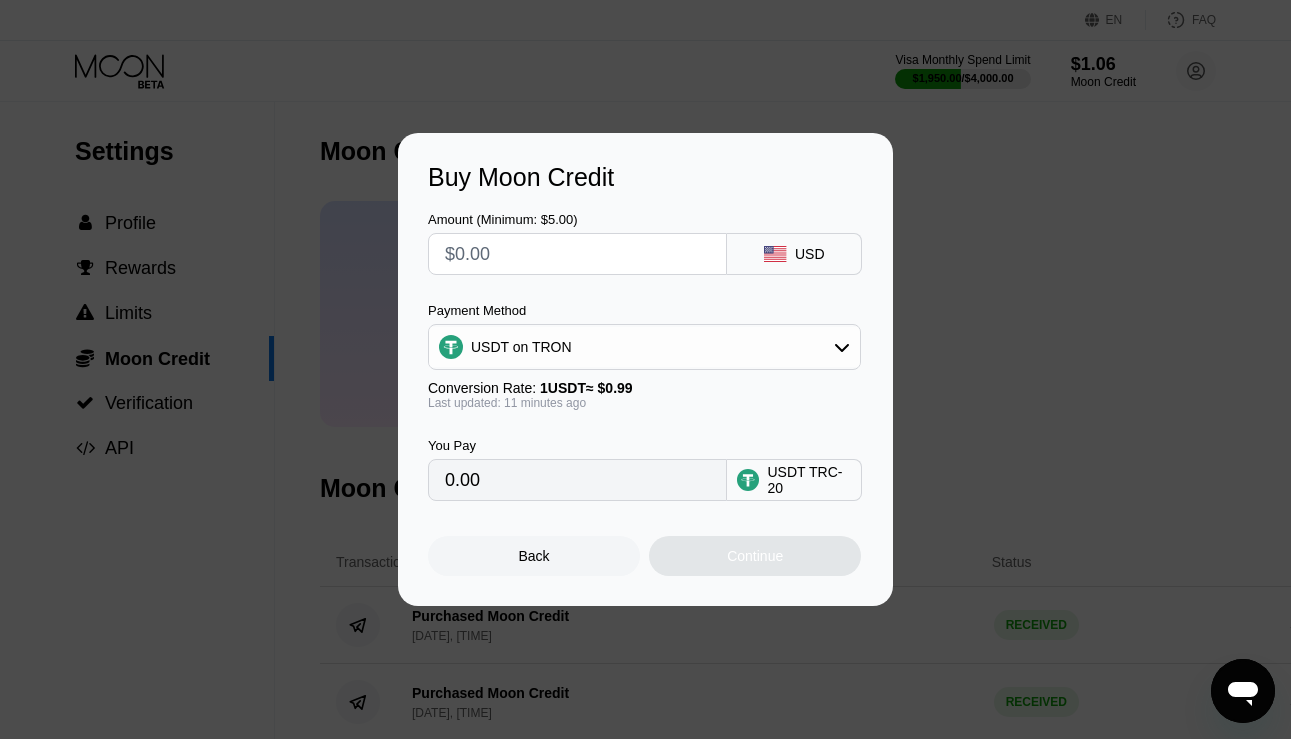 type on "$2" 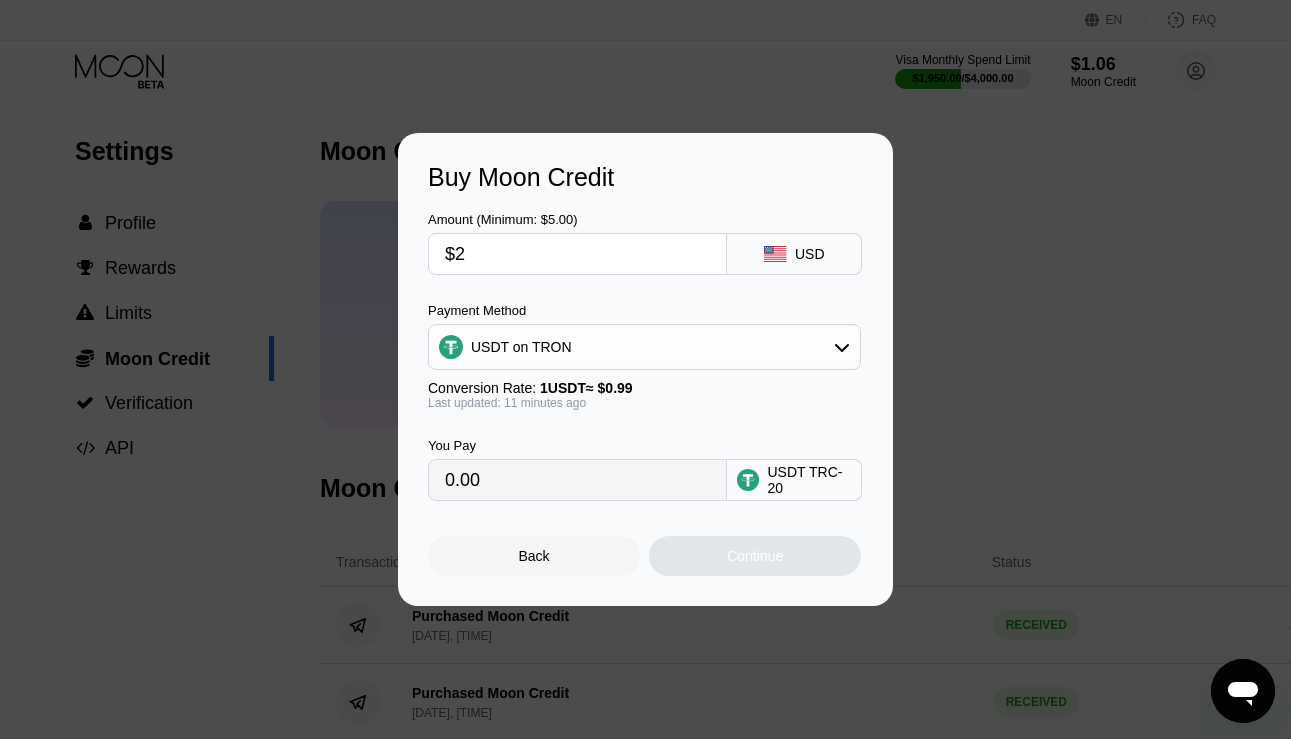 type on "2.02" 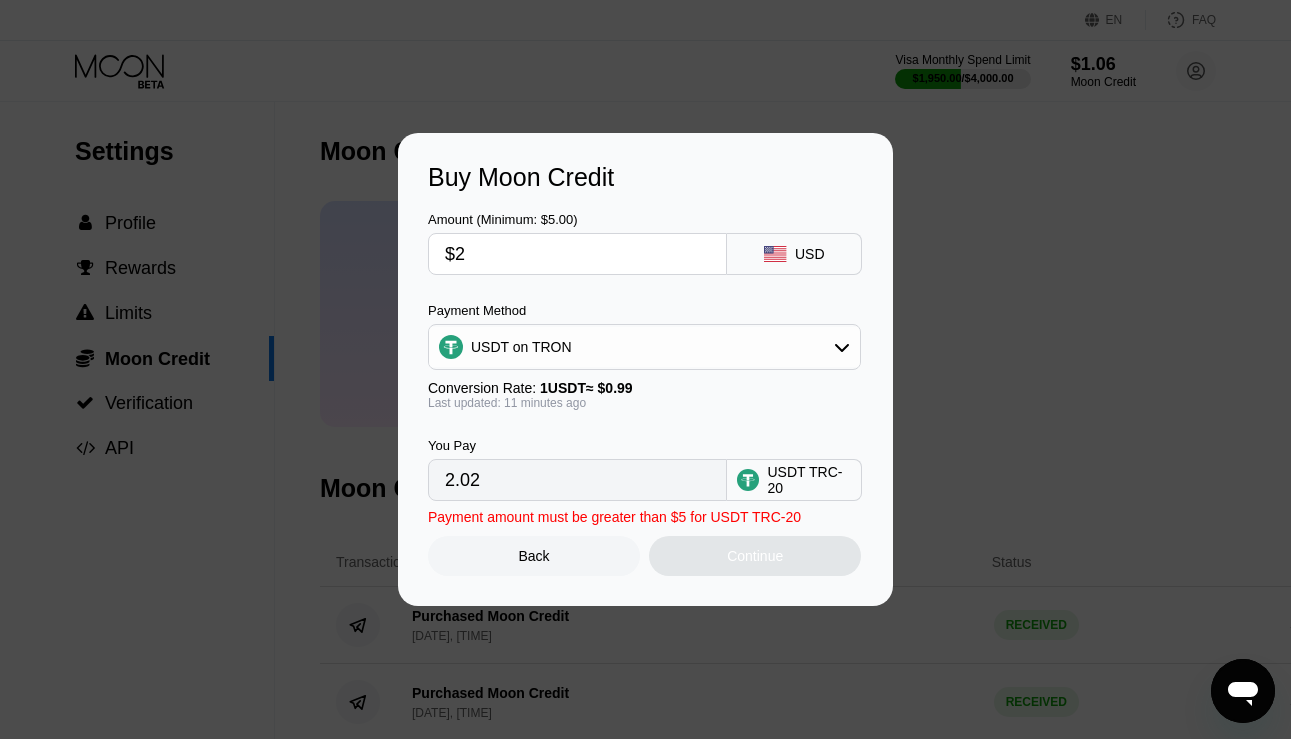 type on "$20" 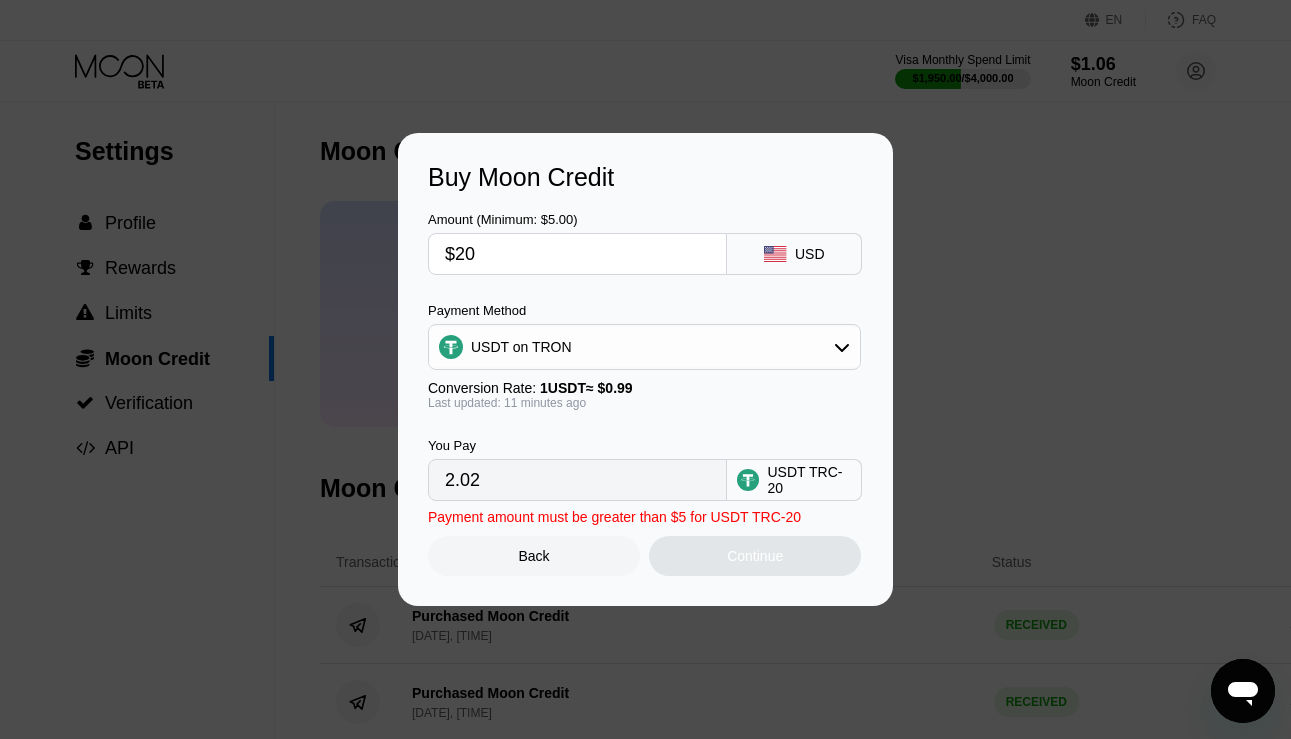 type on "20.20" 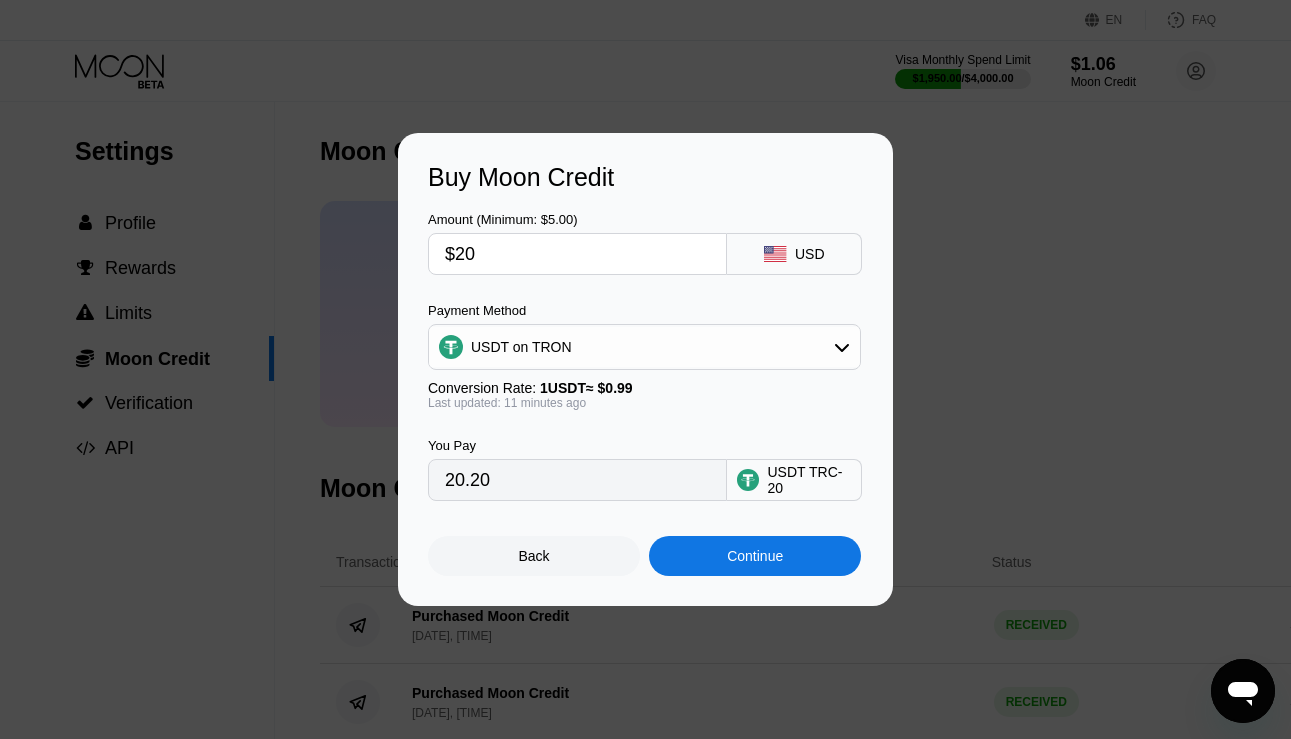type on "$200" 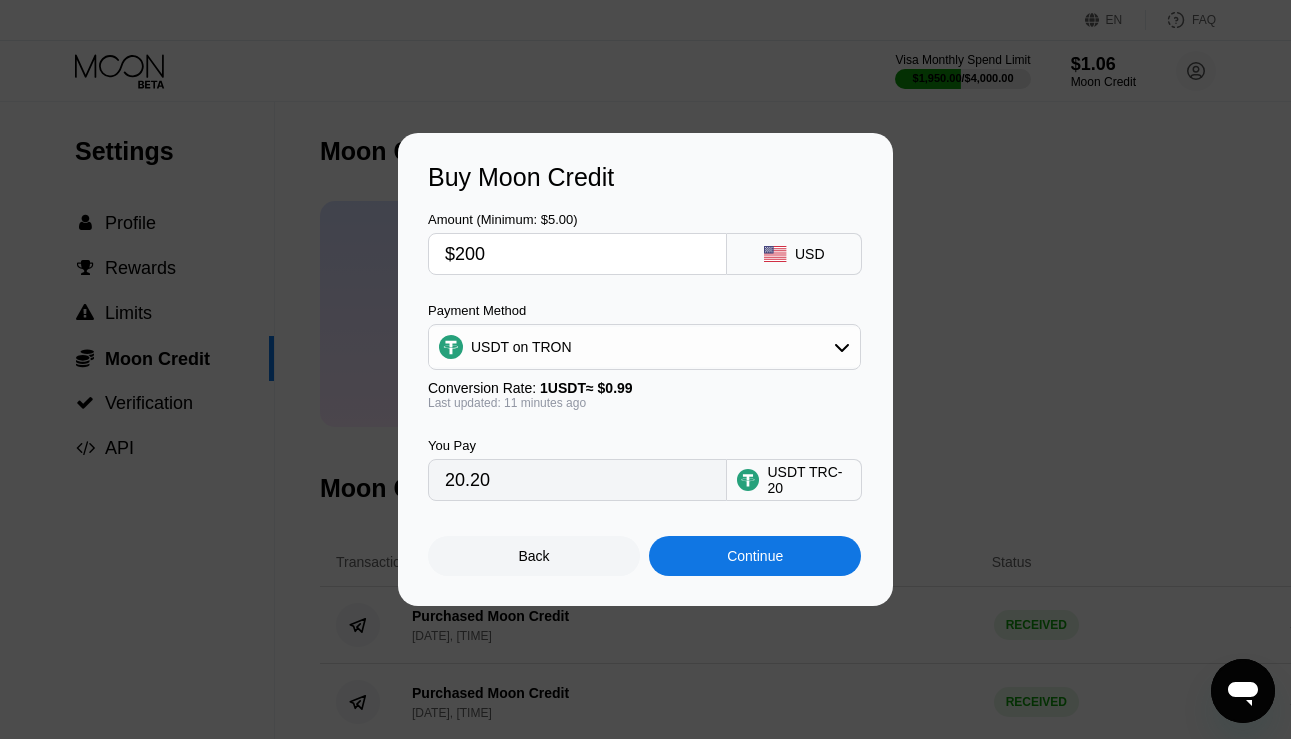 type on "202.02" 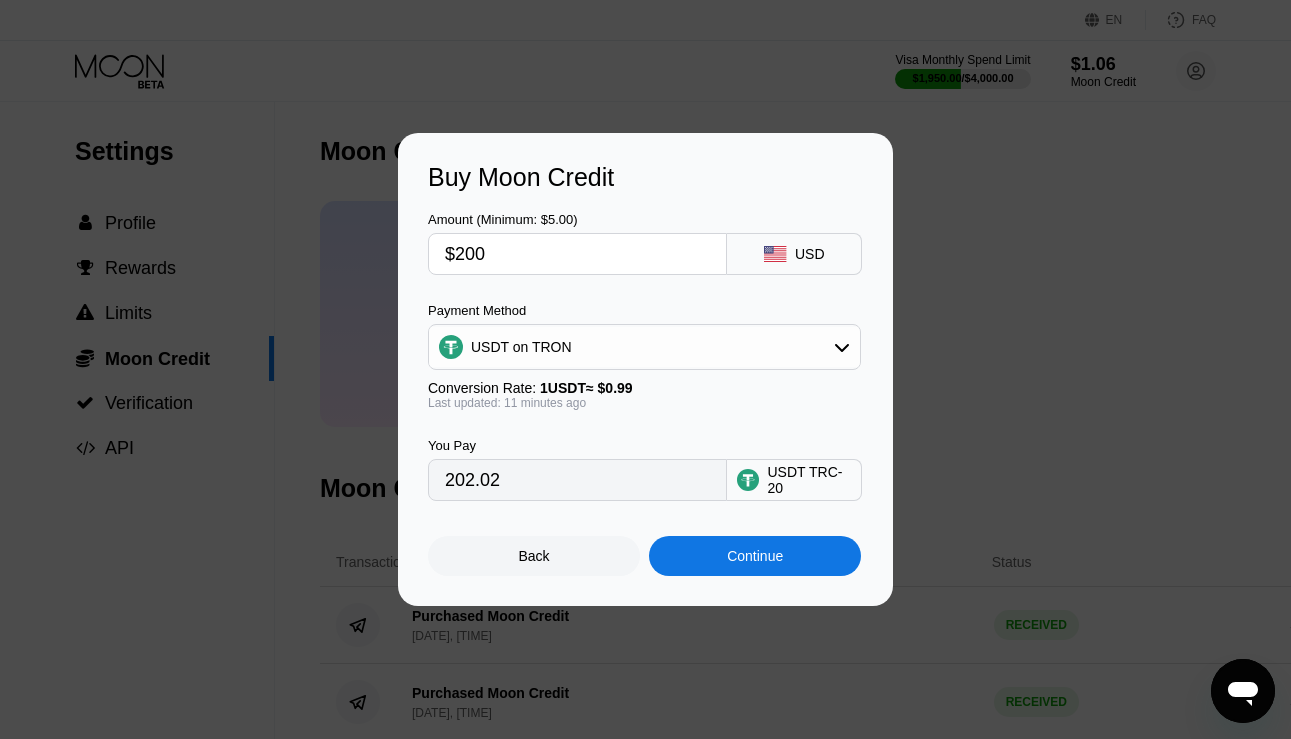 type on "$2000" 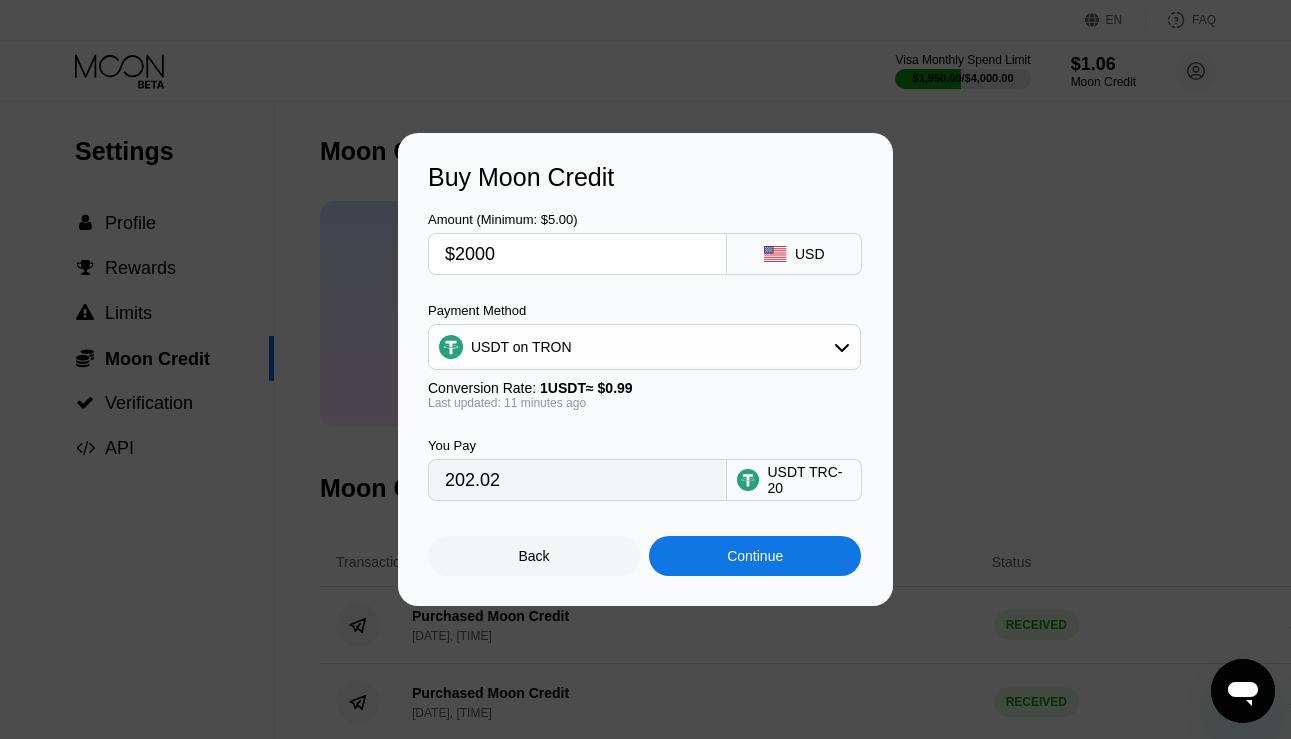 type on "2020.20" 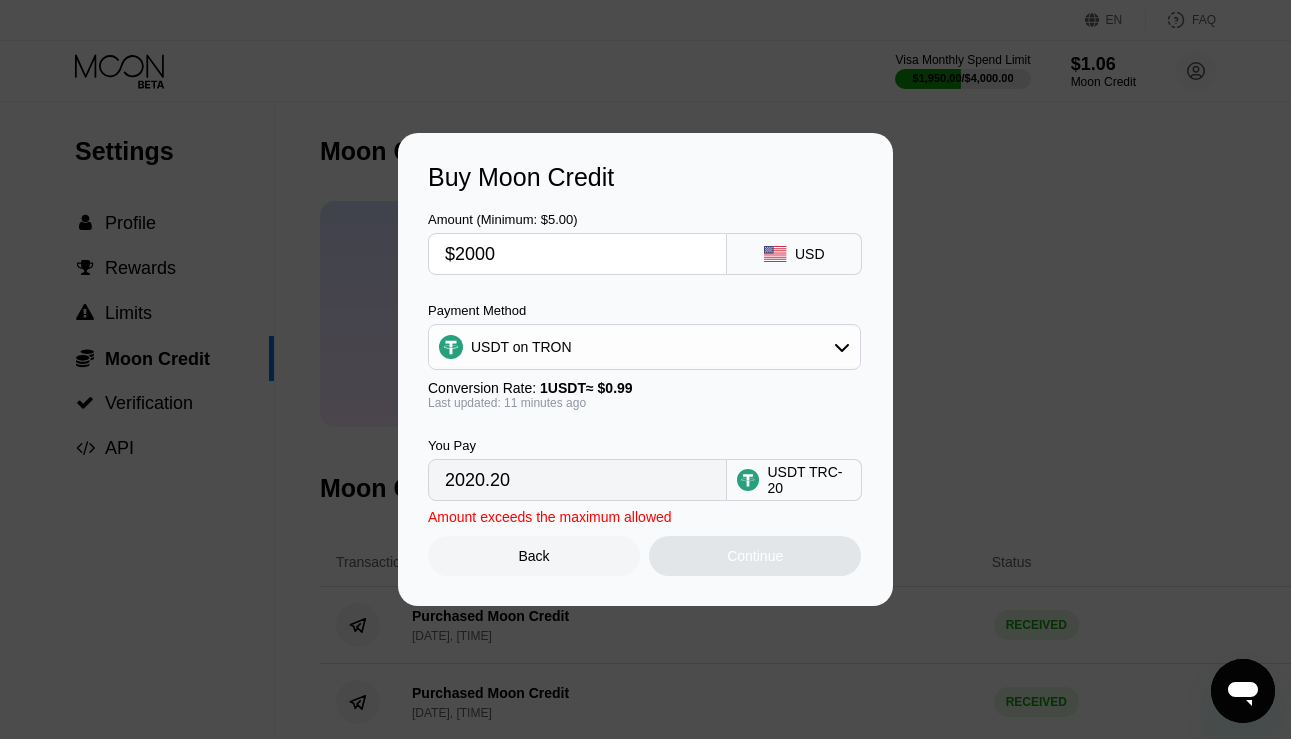 type on "$200" 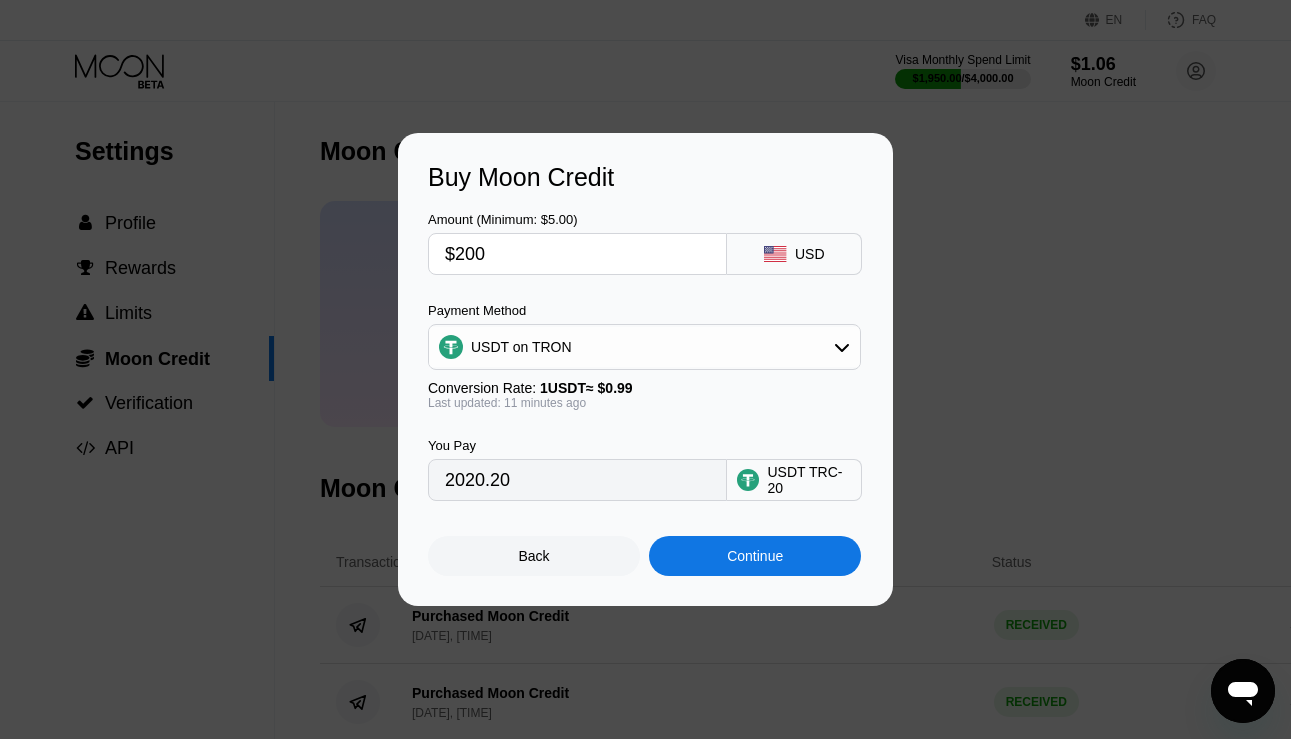 type on "202.02" 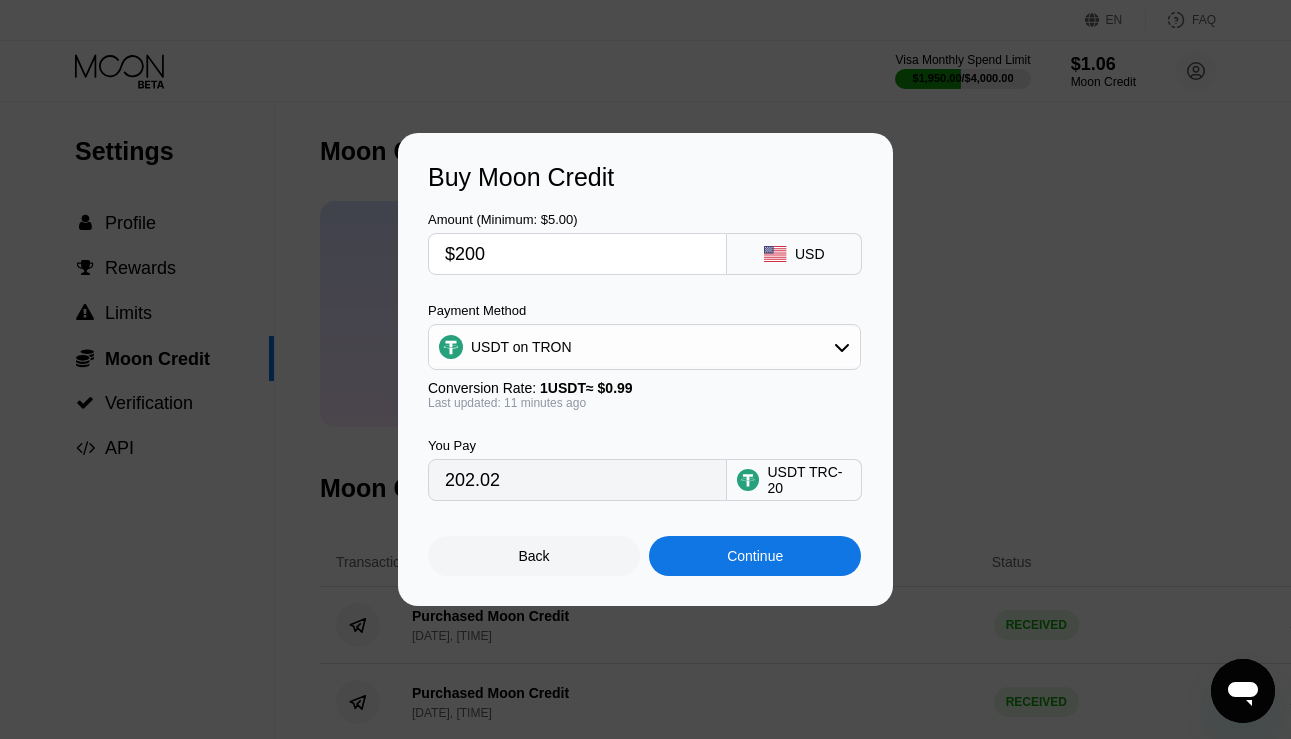type on "$20" 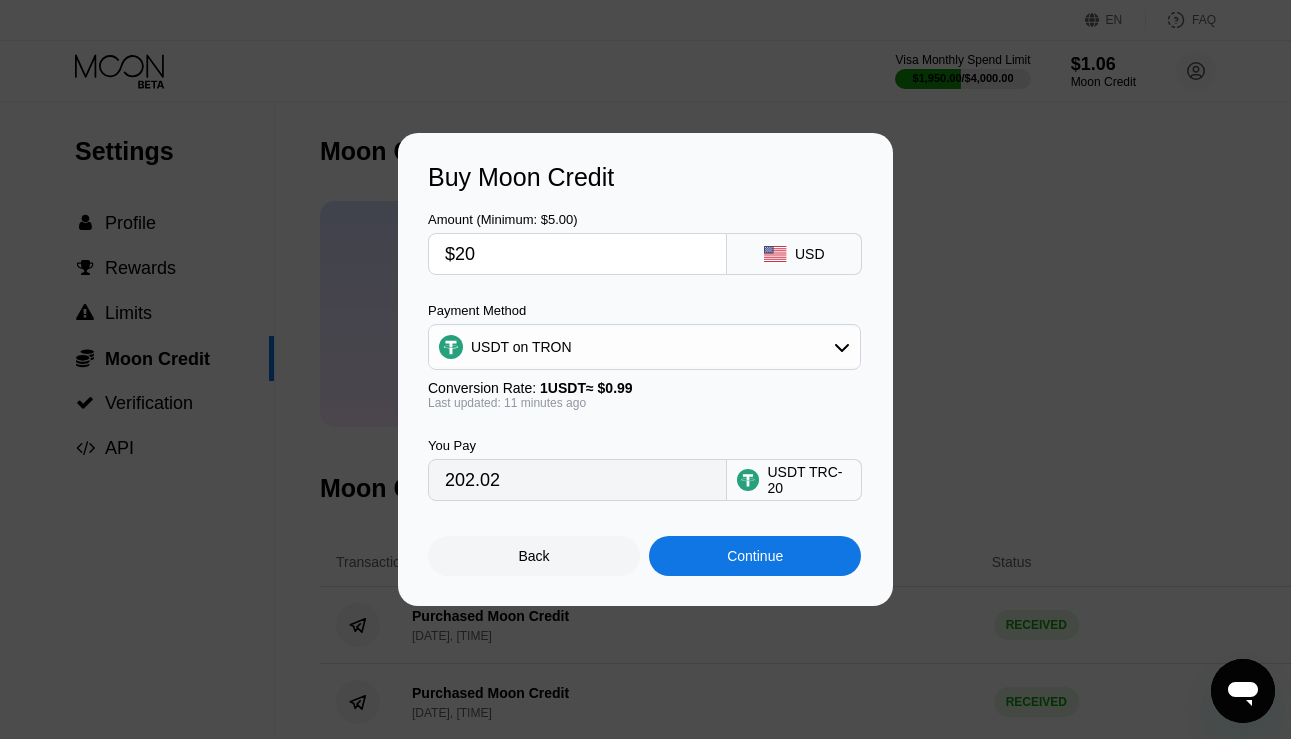 type on "20.20" 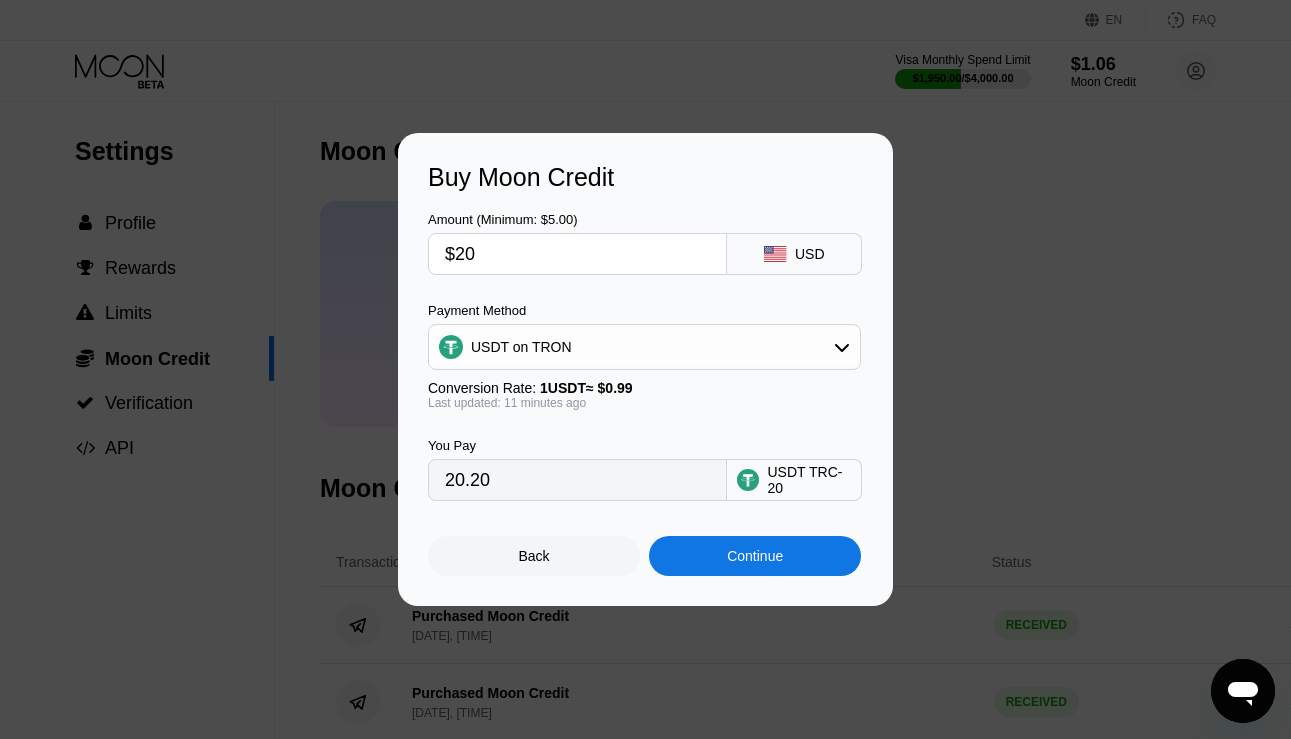 type on "$202" 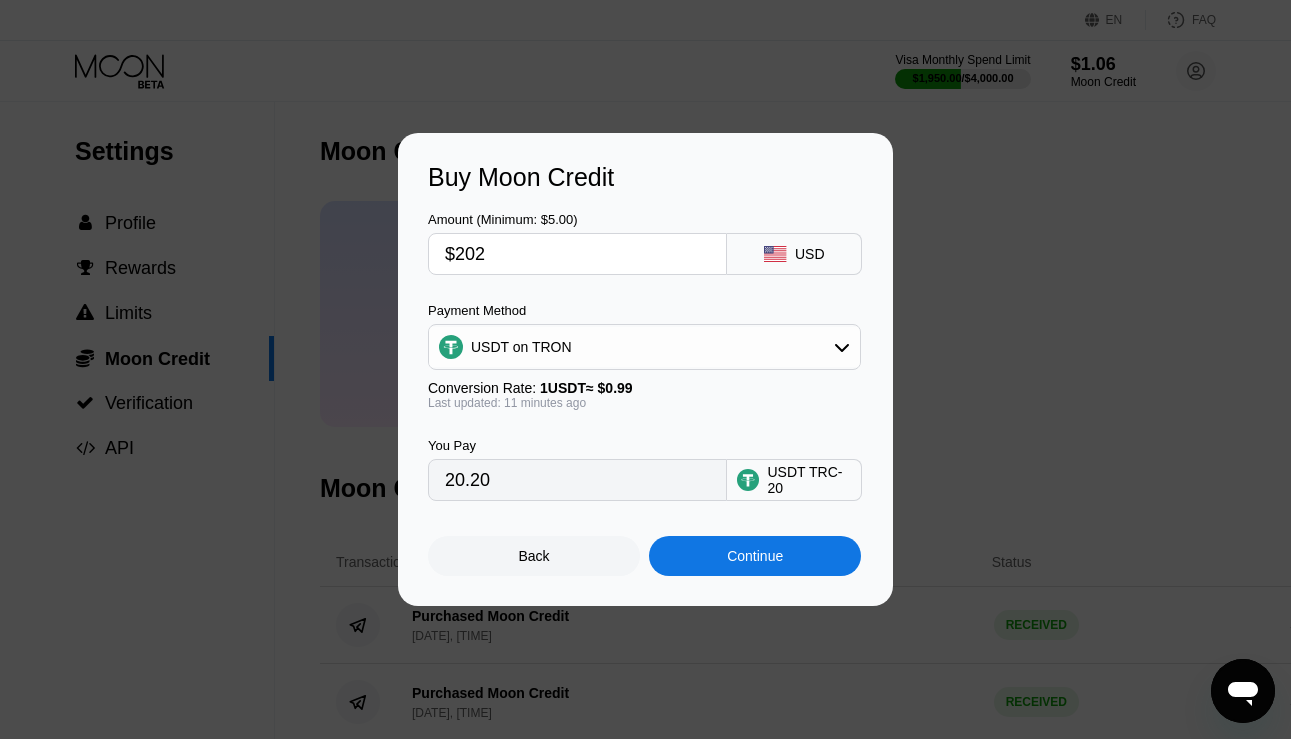 type on "204.04" 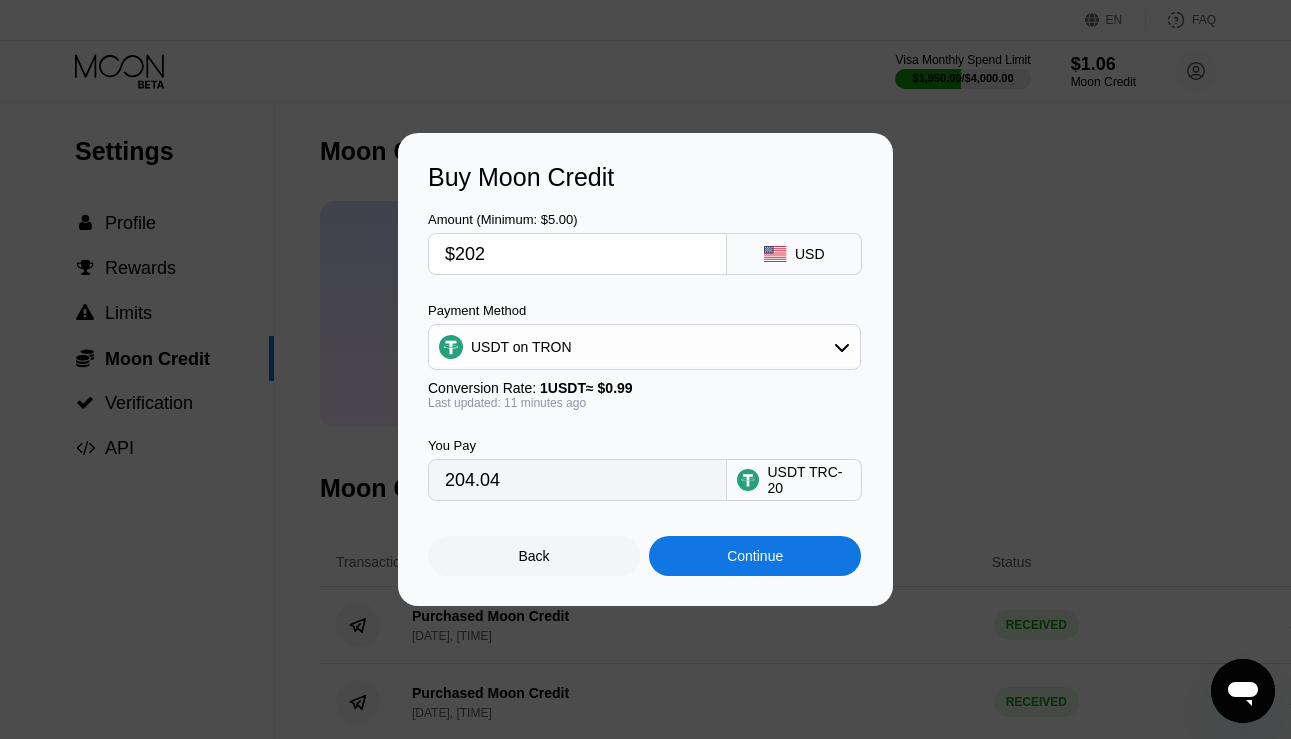 type on "$2021" 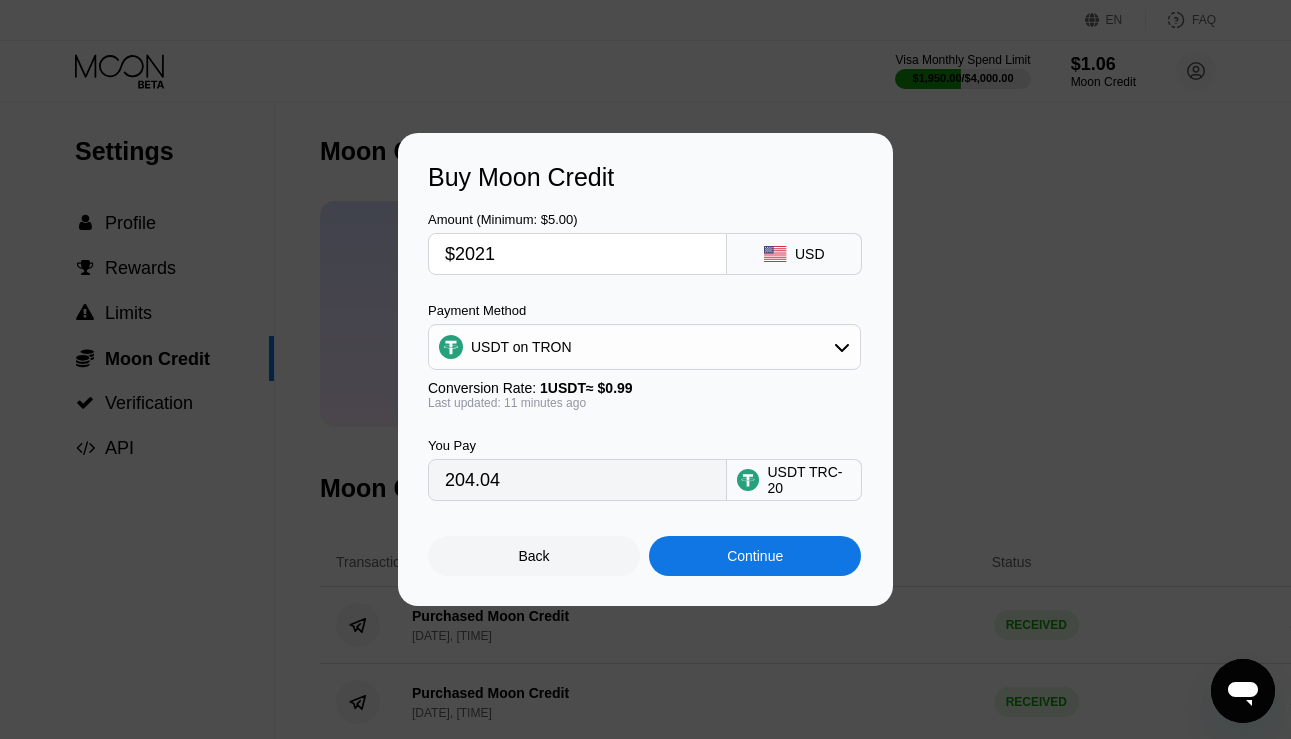 type on "2041.41" 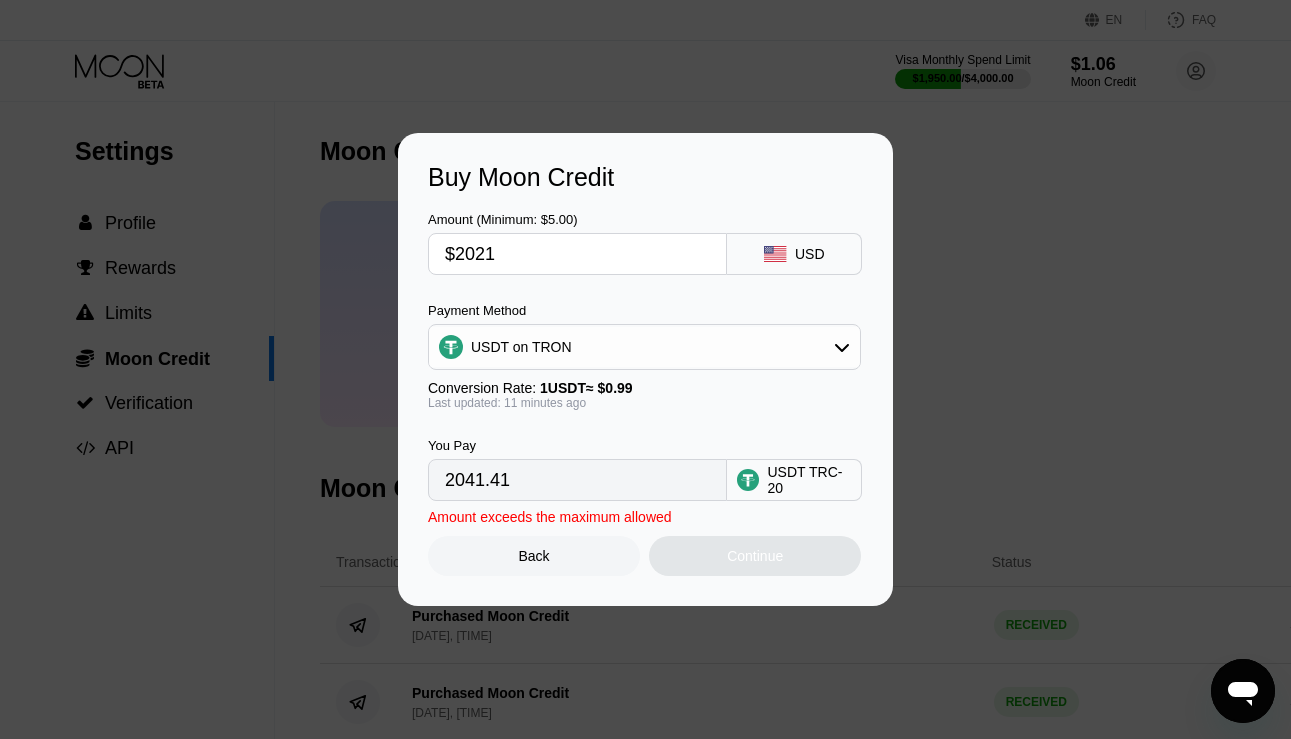 type on "$202" 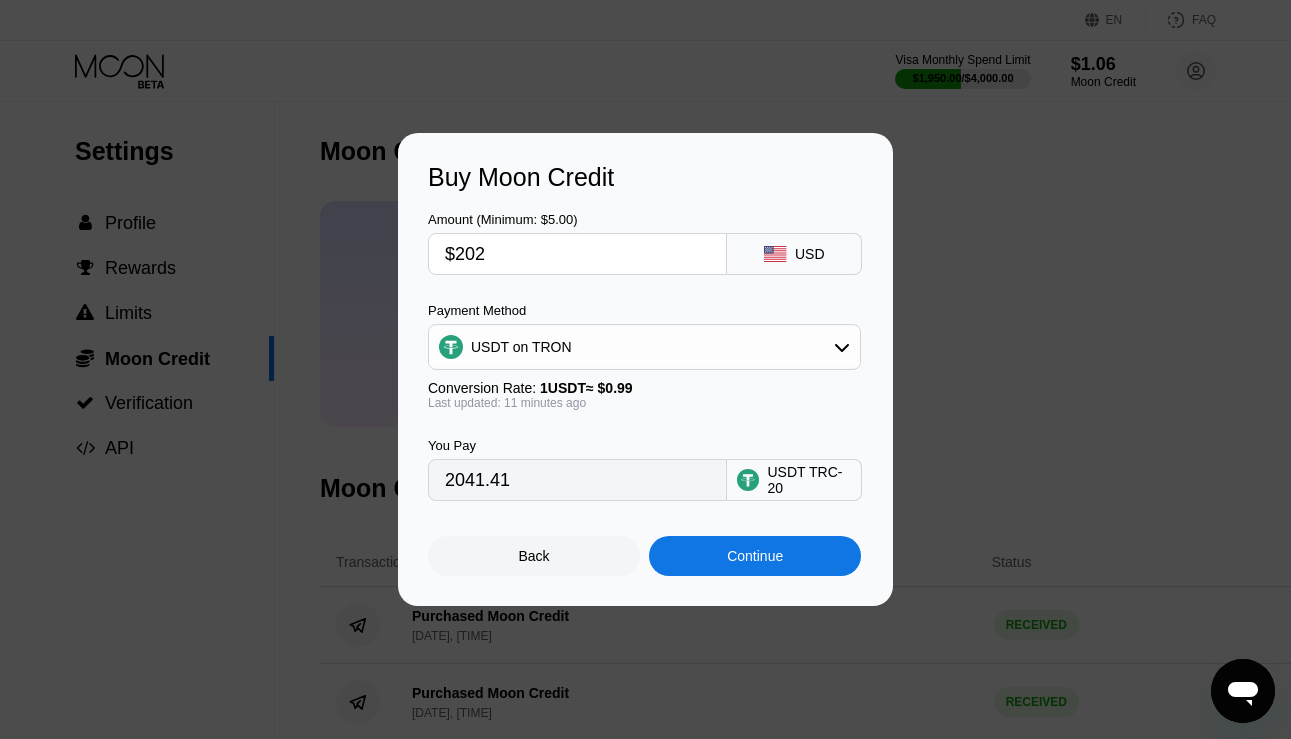type on "204.04" 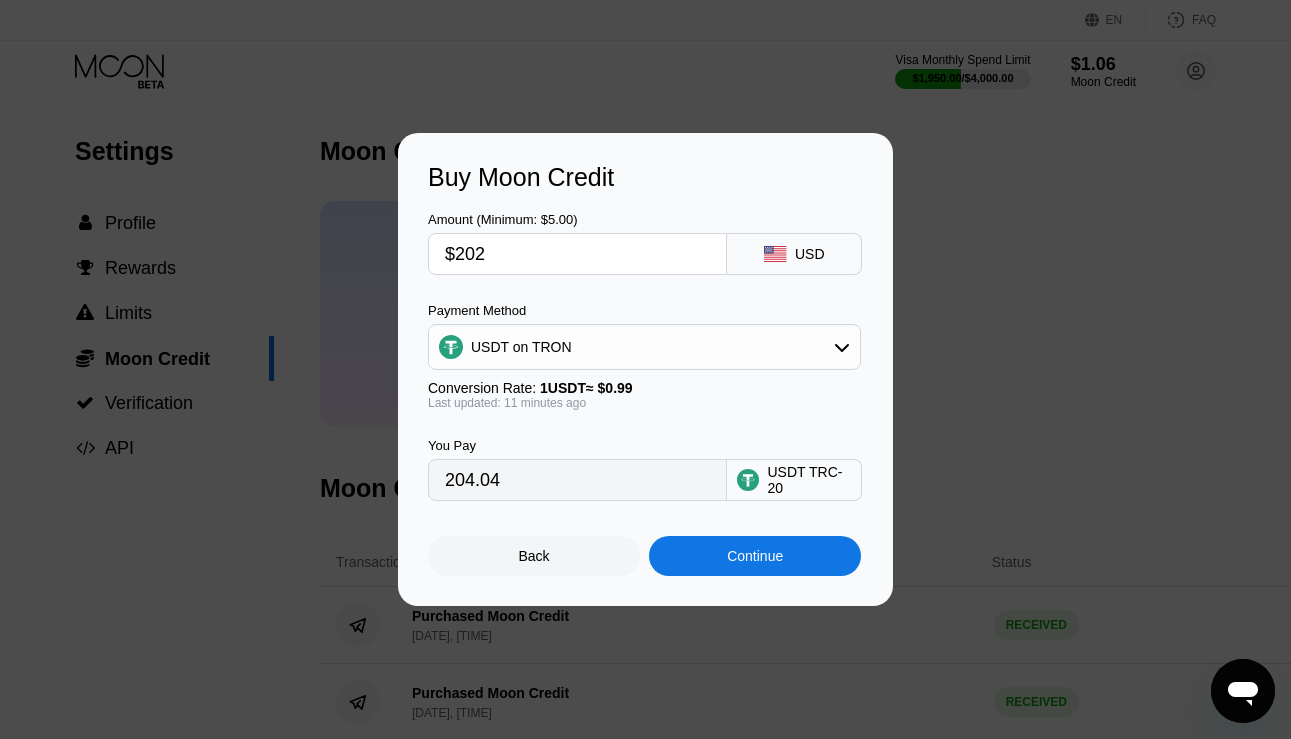 type on "$20" 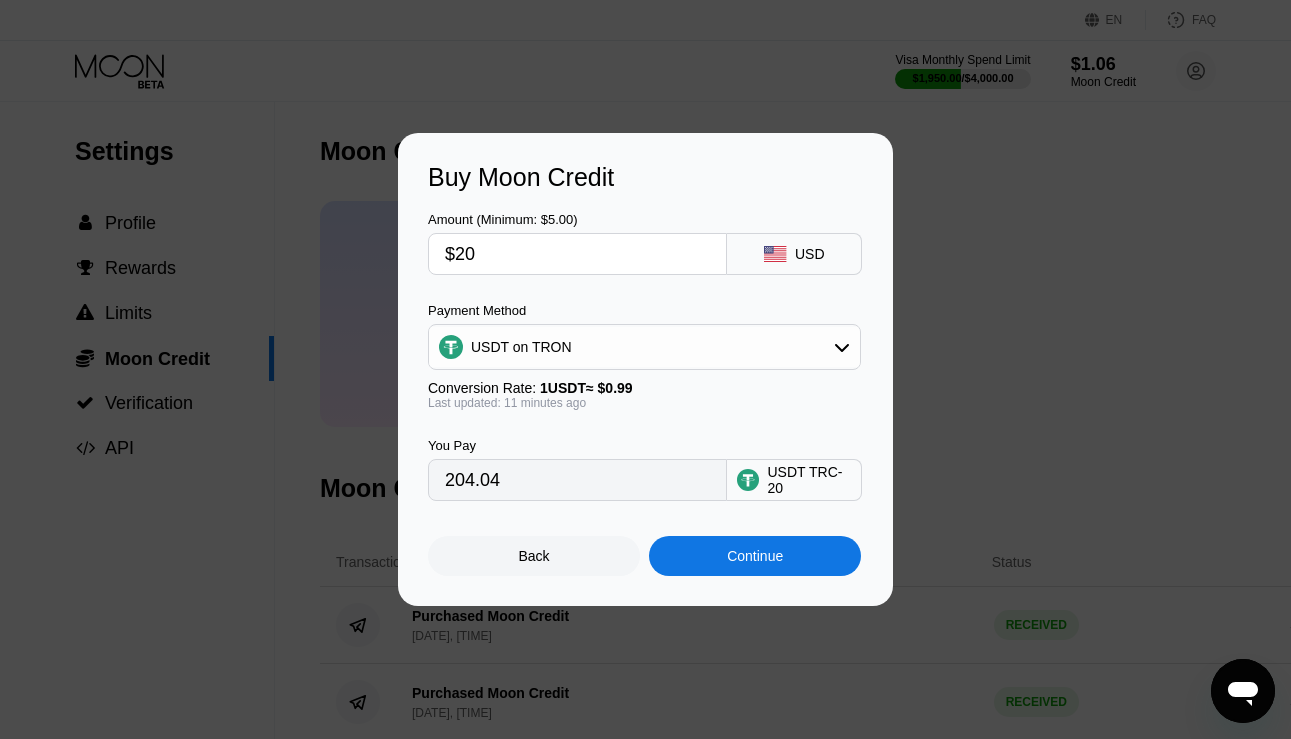 type on "20.20" 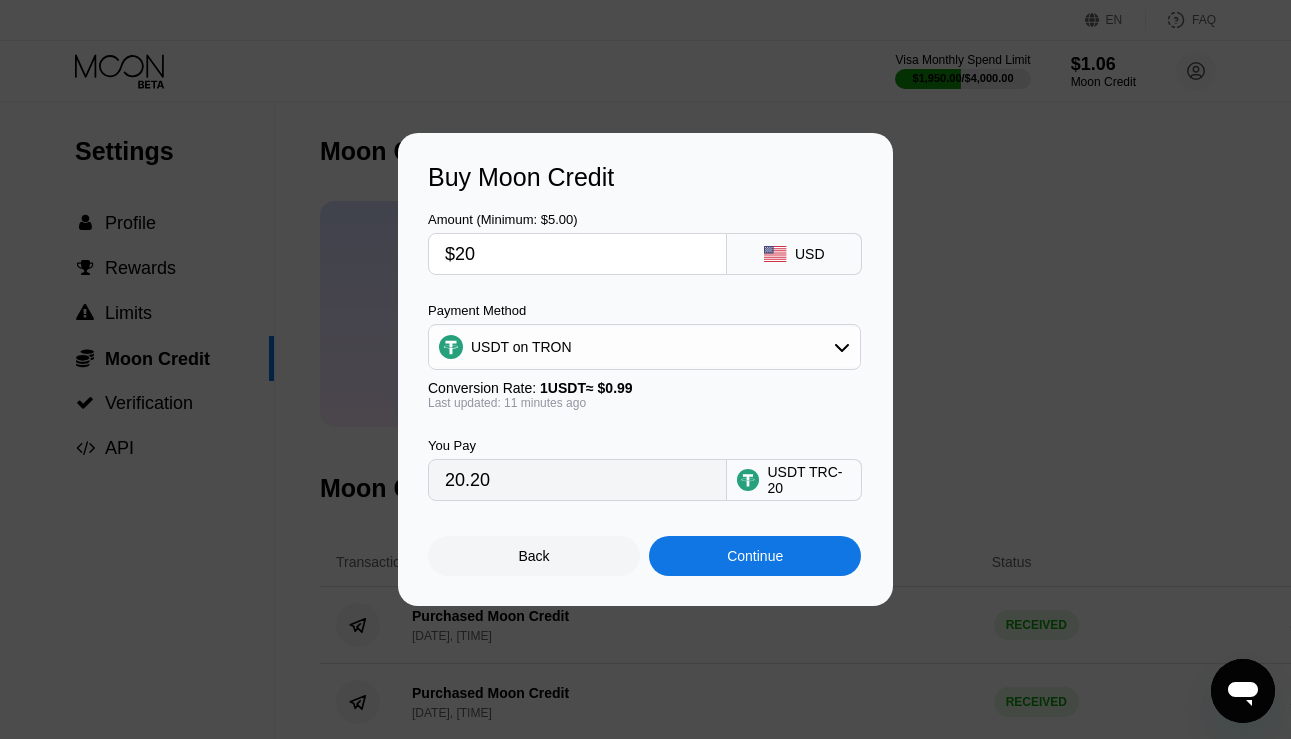 type on "$200" 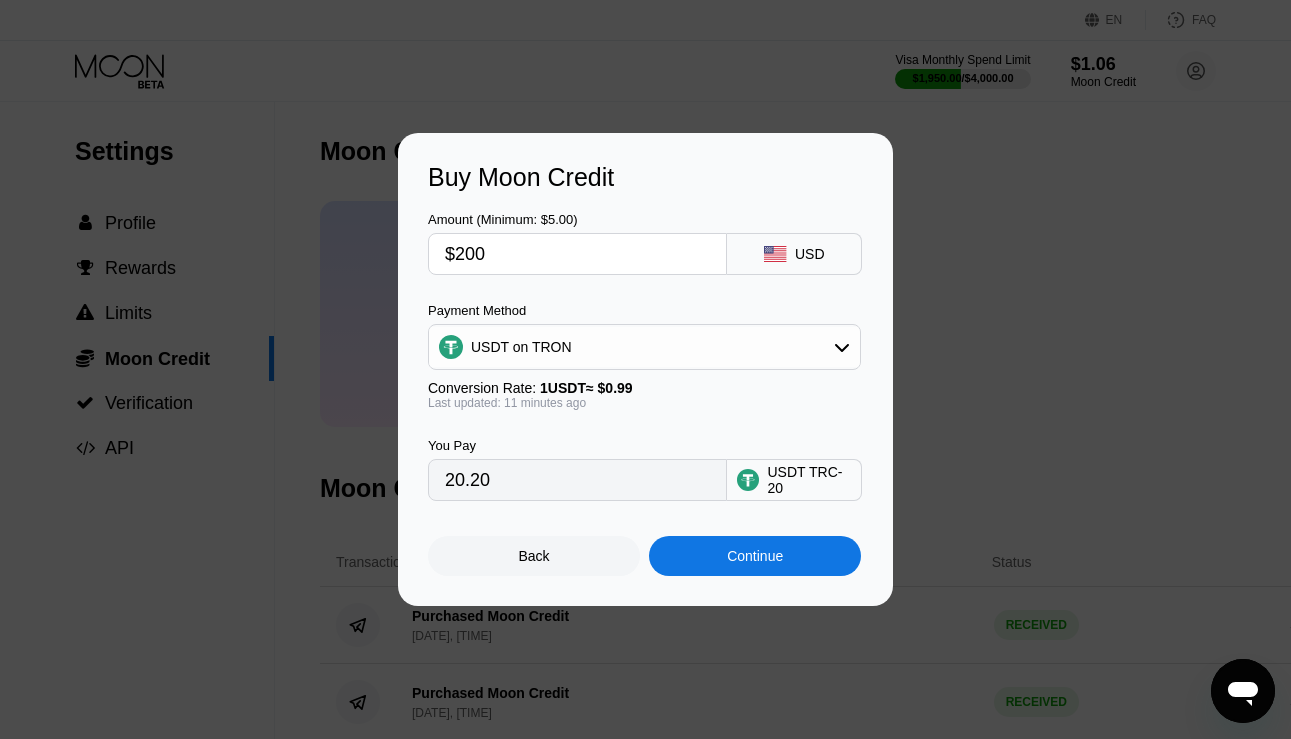 type on "202.02" 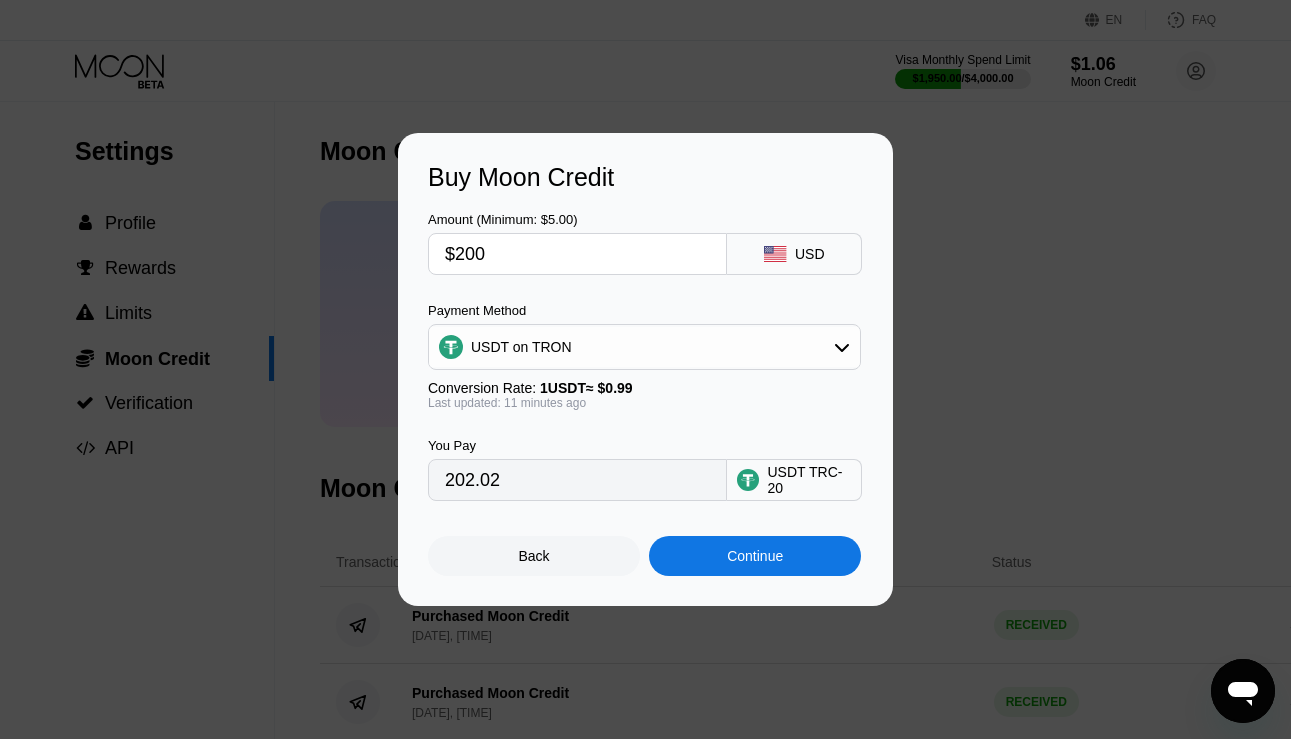 type on "$2000" 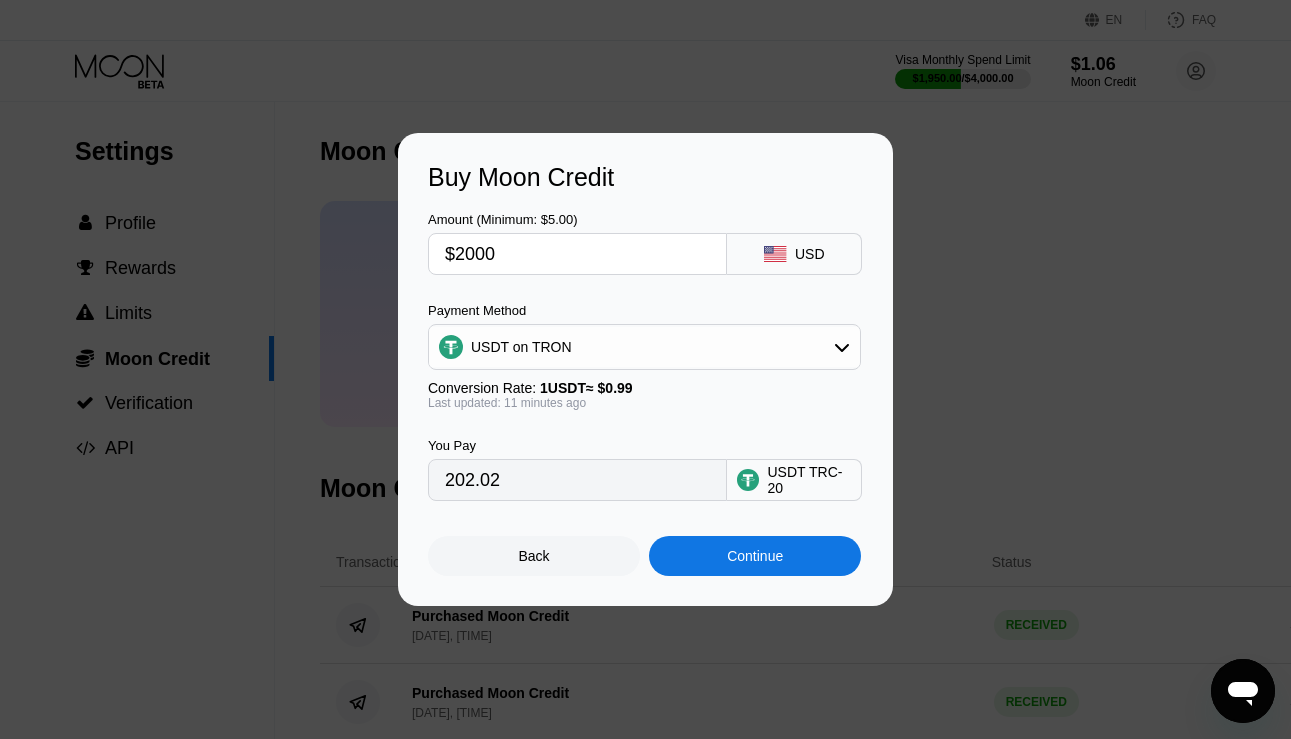 type on "2020.20" 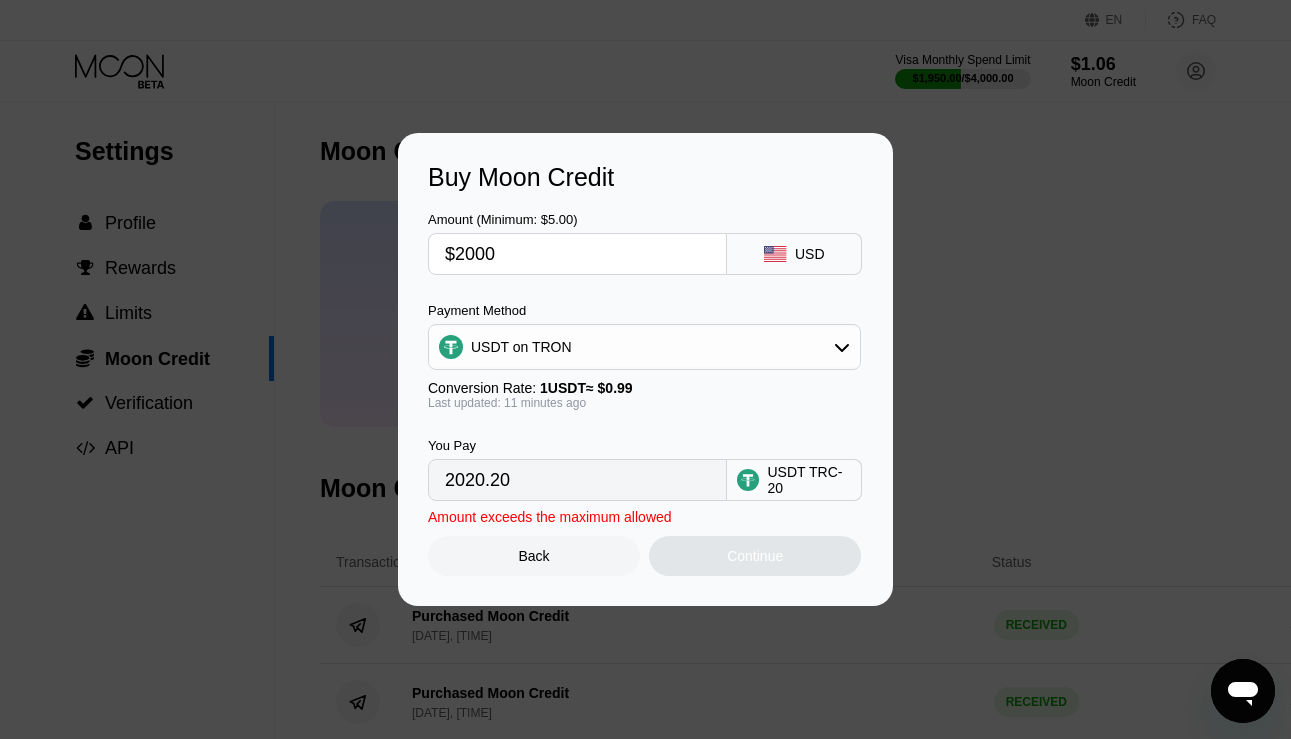 type on "$200" 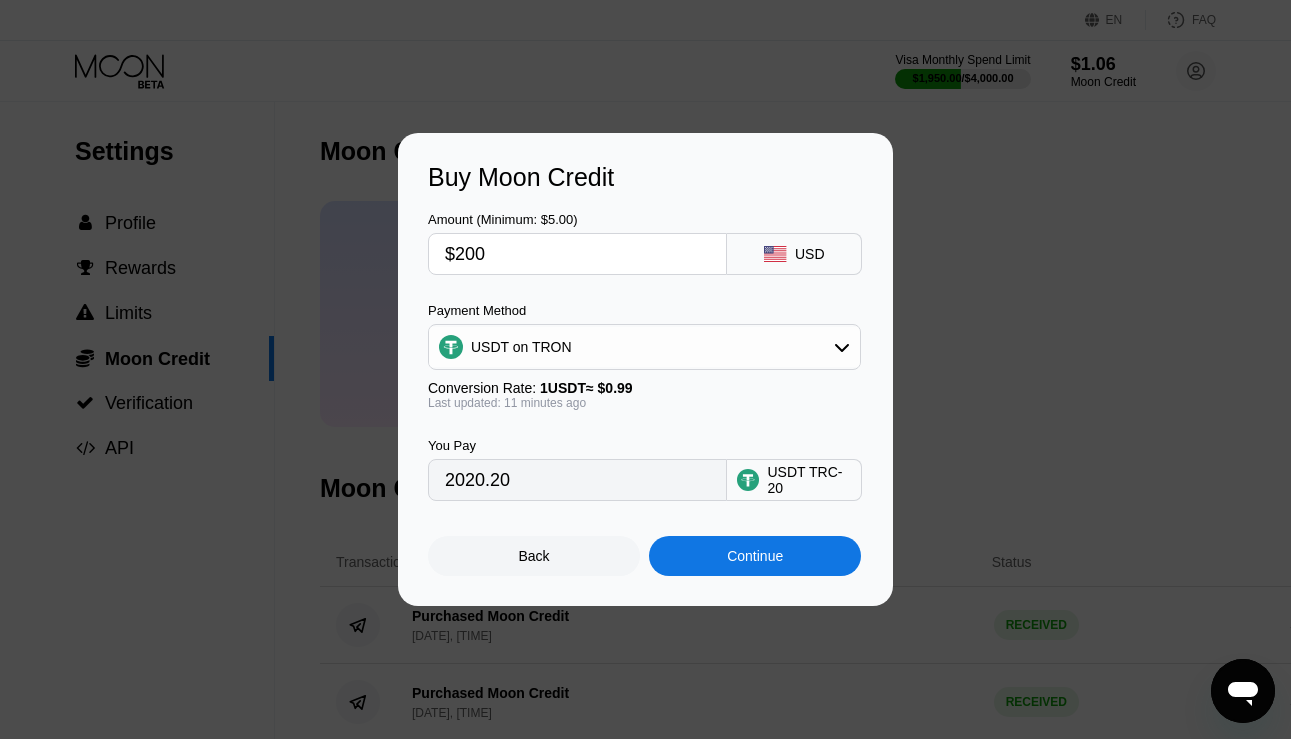 type on "202.02" 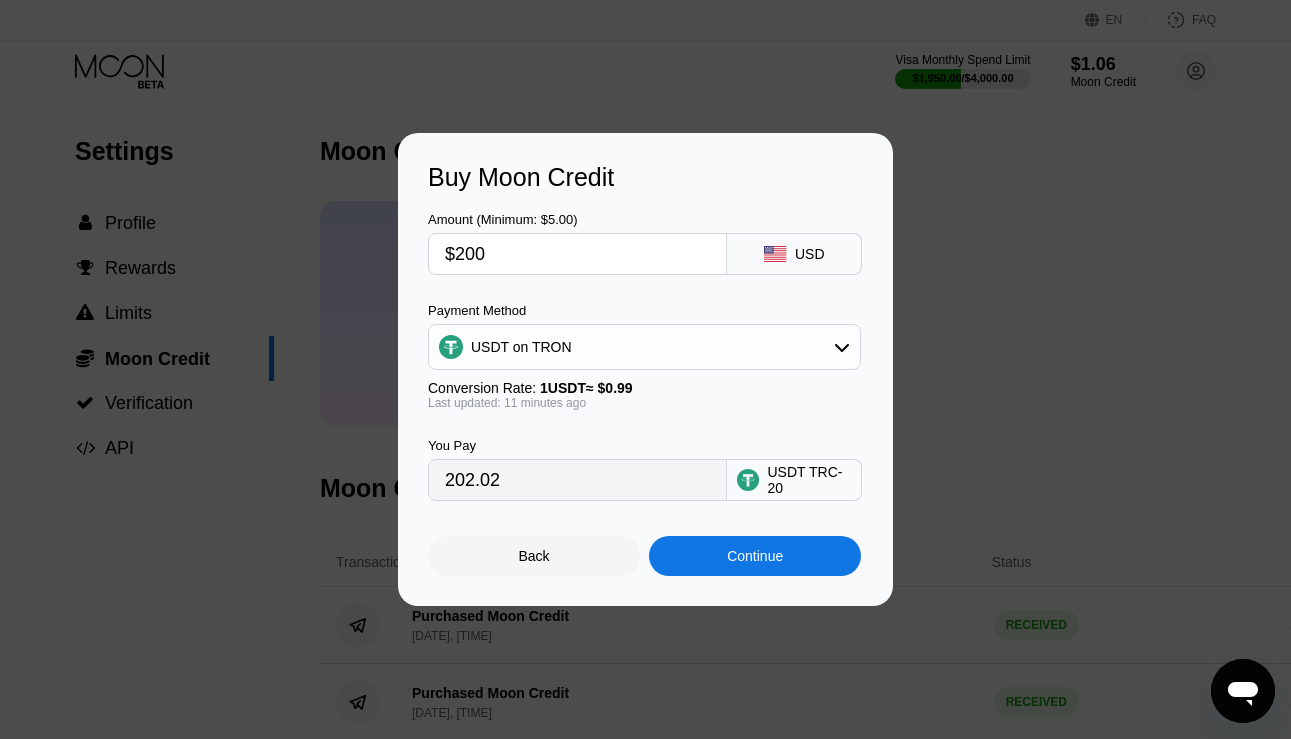 type on "$20" 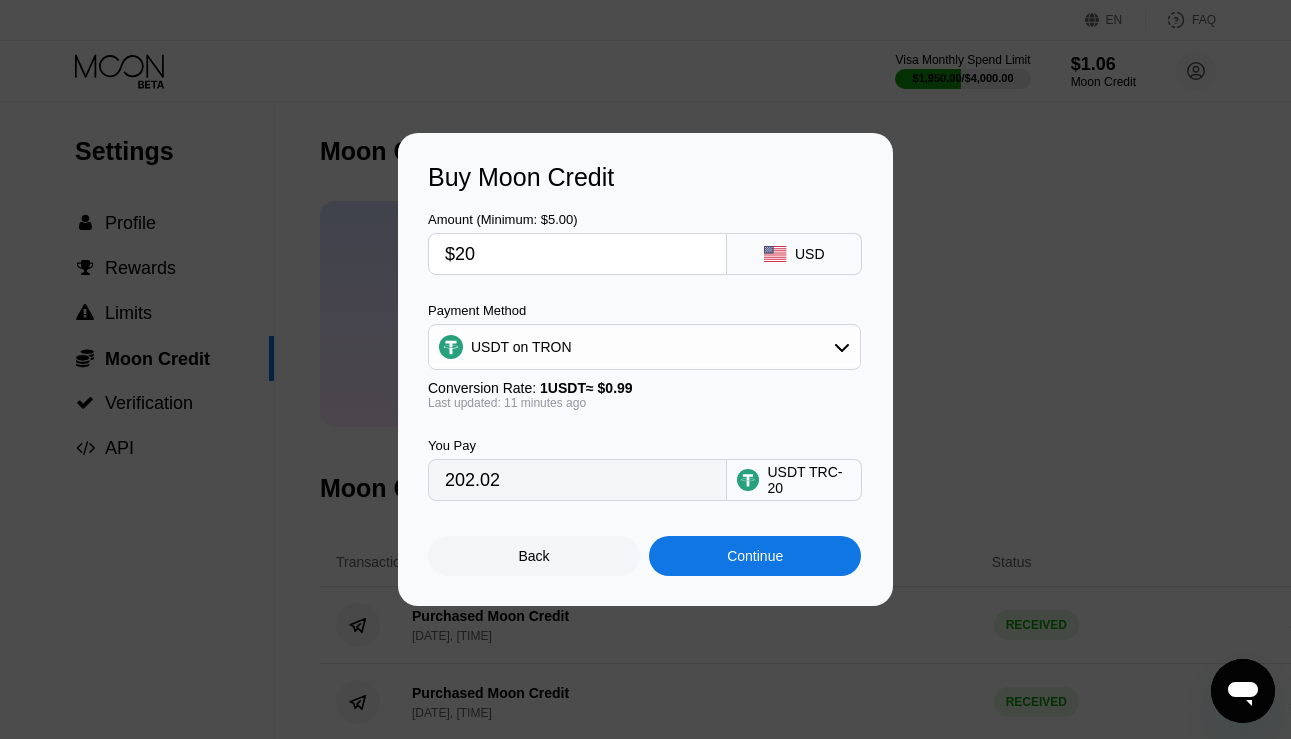 type on "20.20" 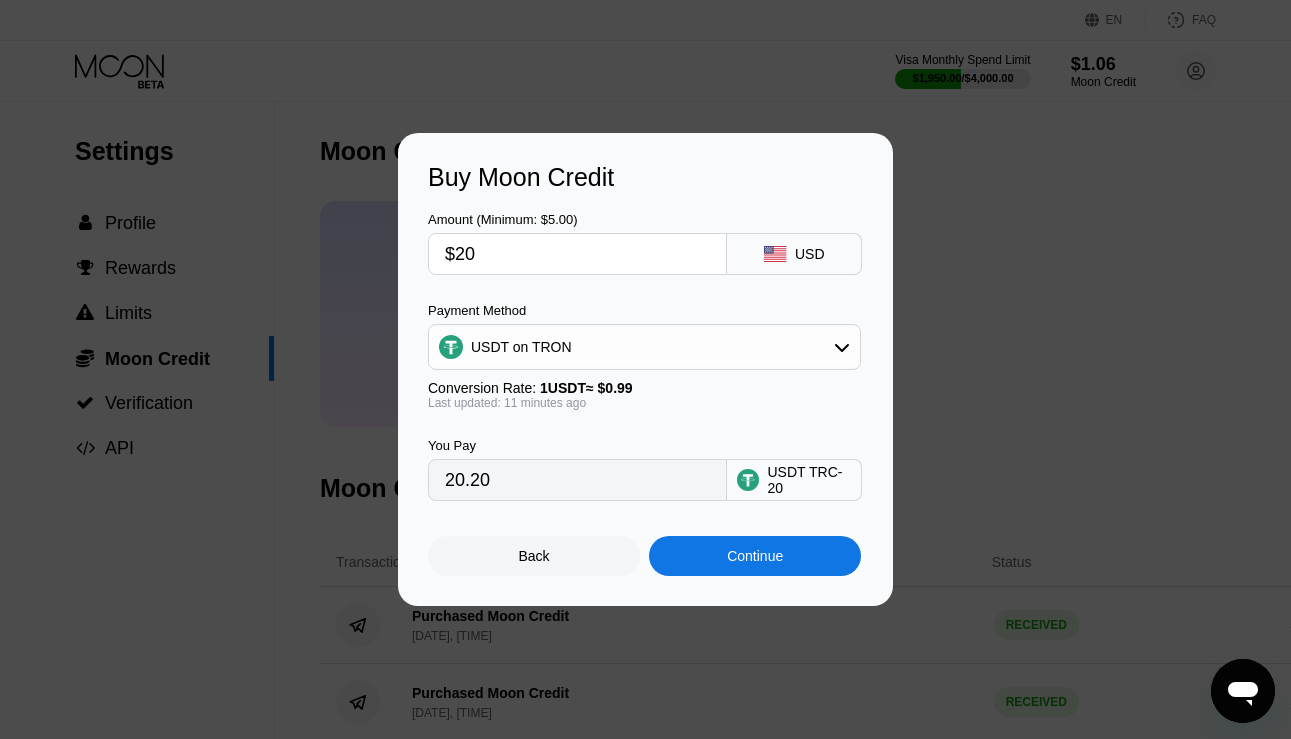 type on "$2" 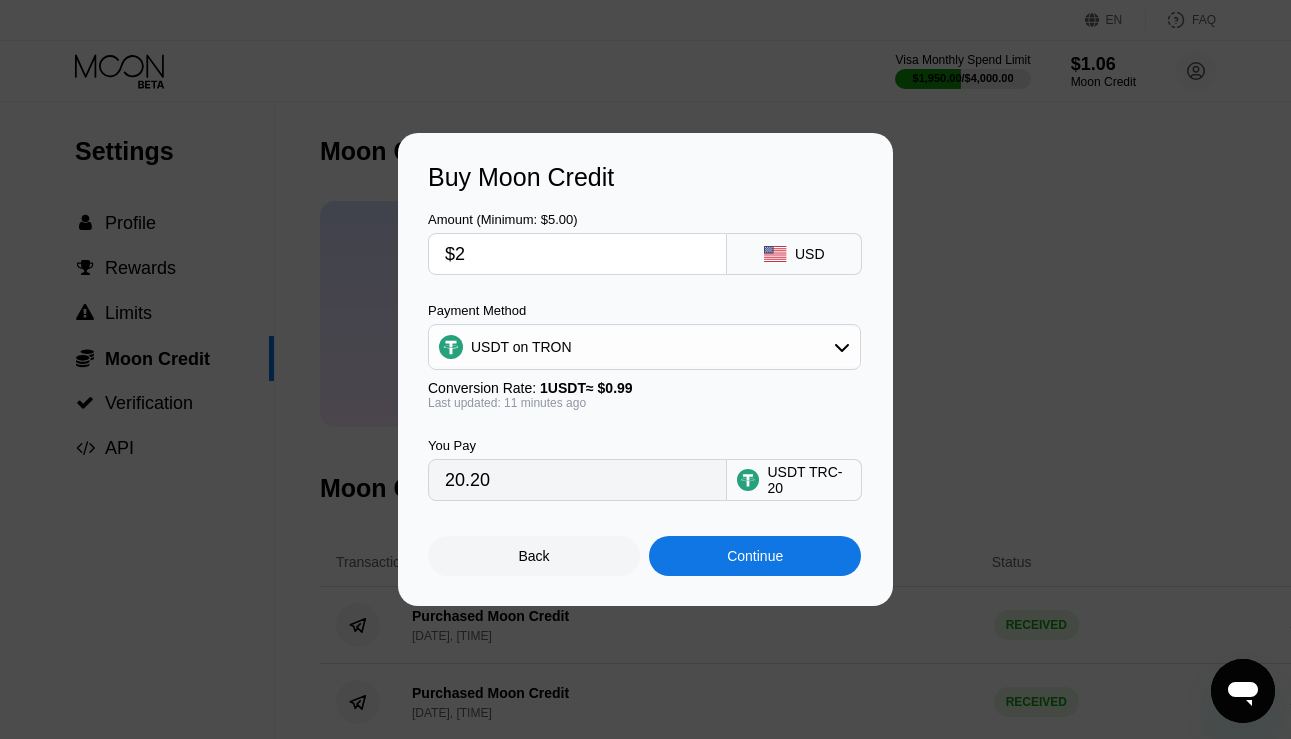 type on "2.02" 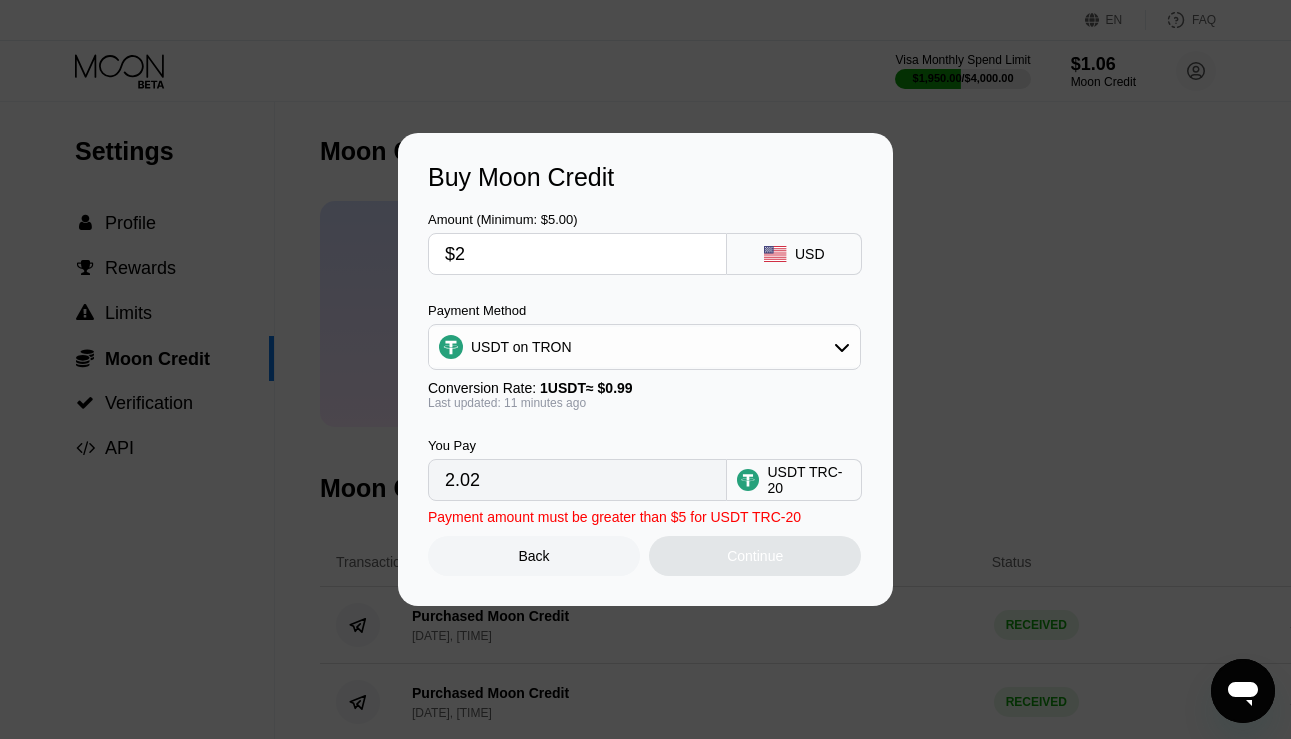 type 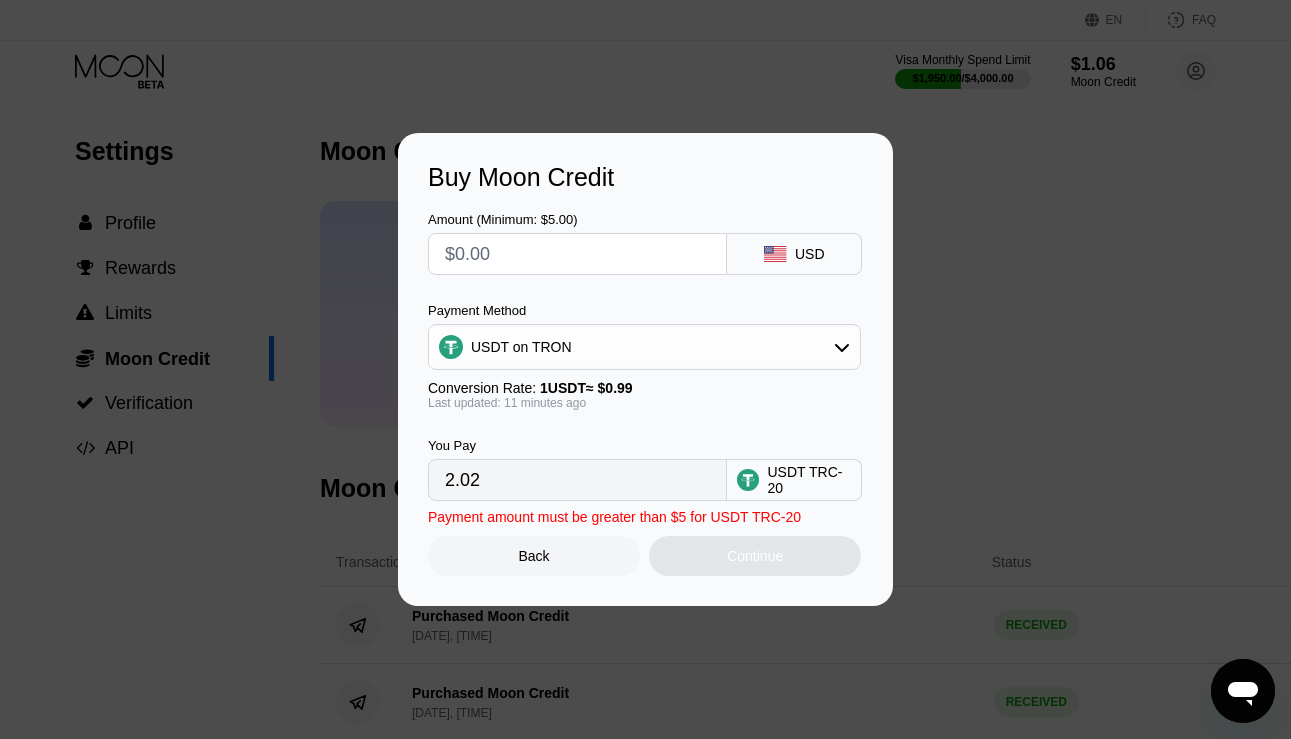 type on "0.00" 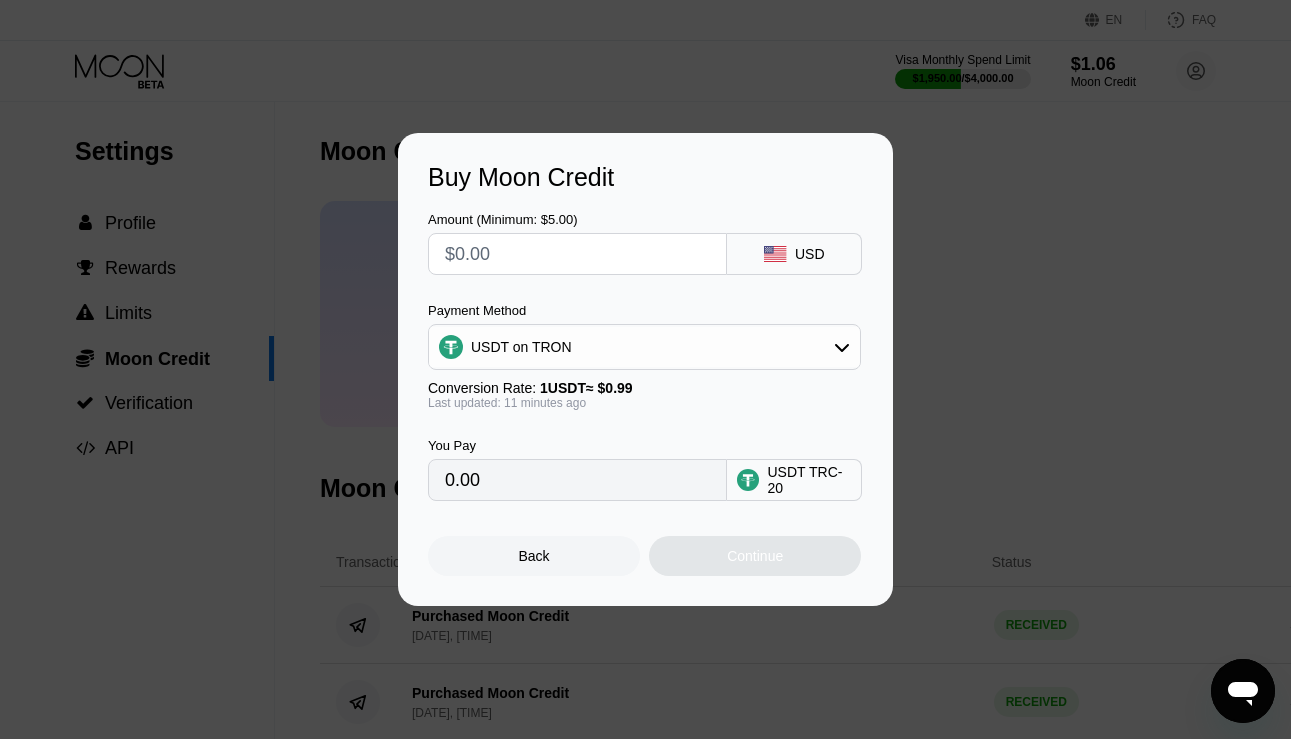 type on "$1" 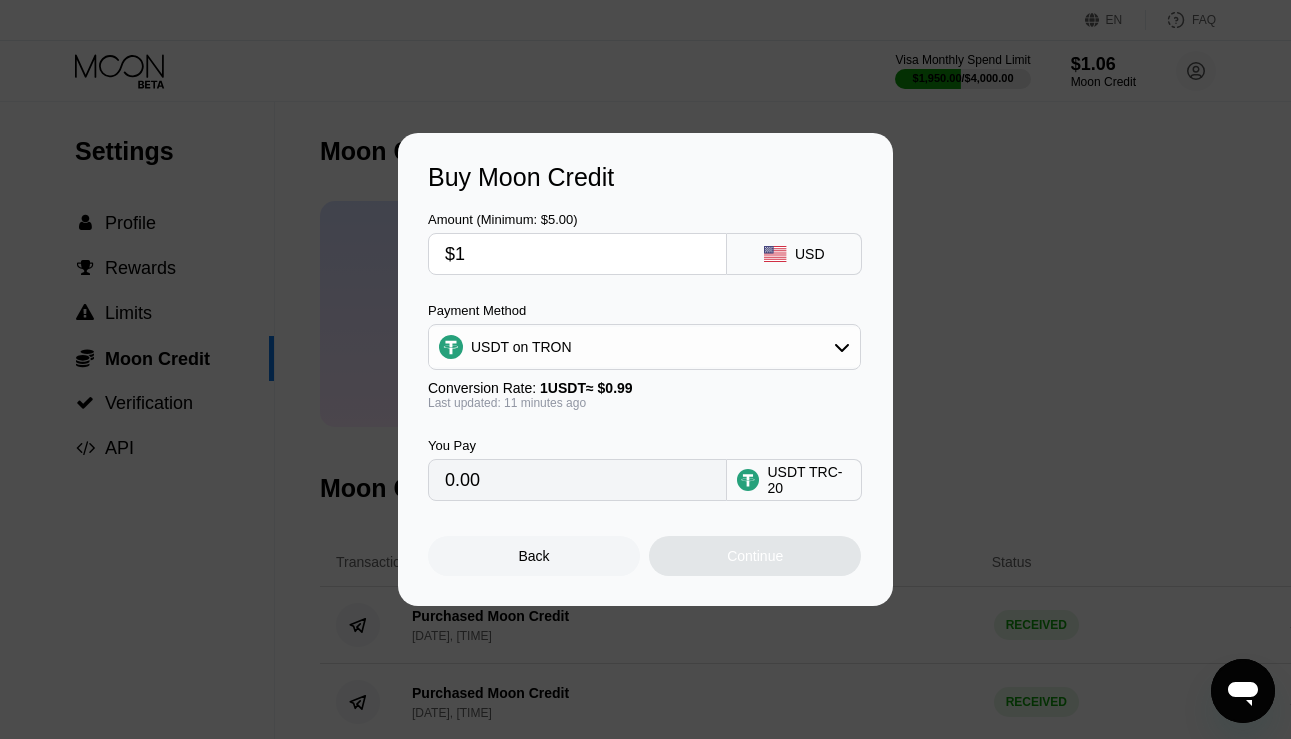 type on "1.01" 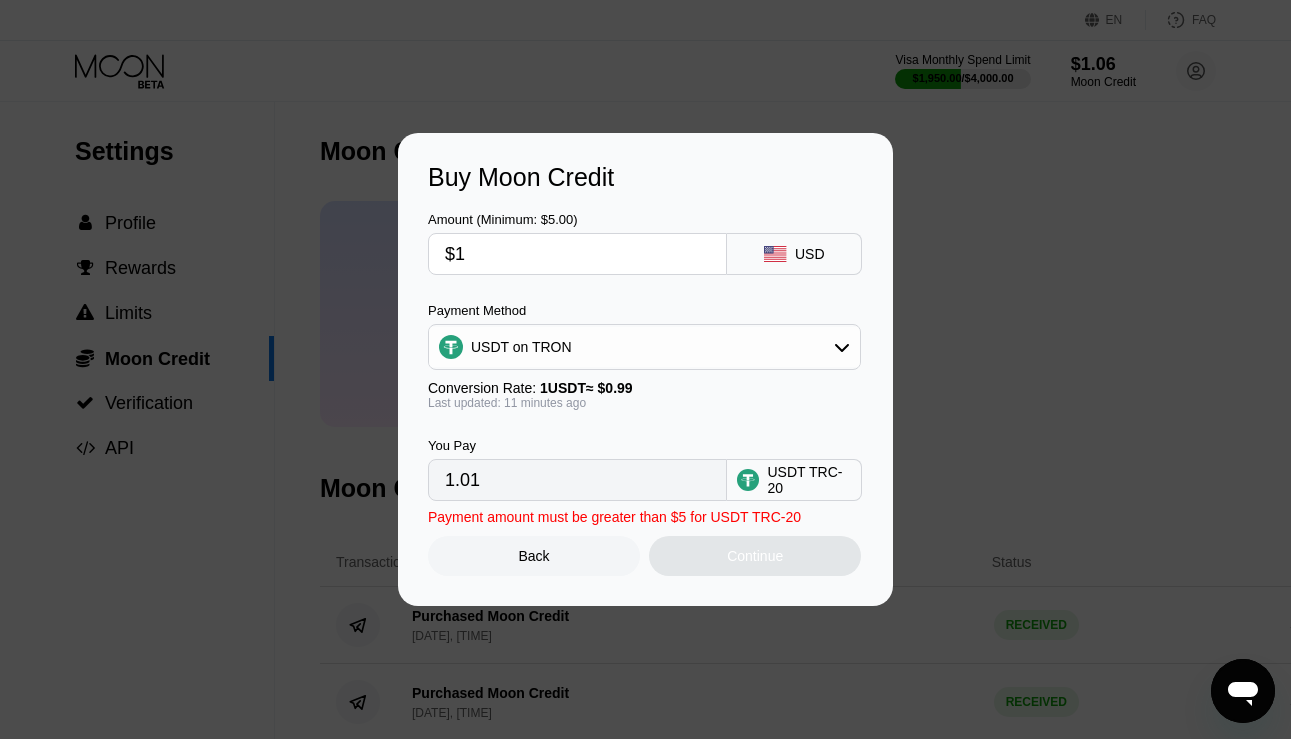type on "$19" 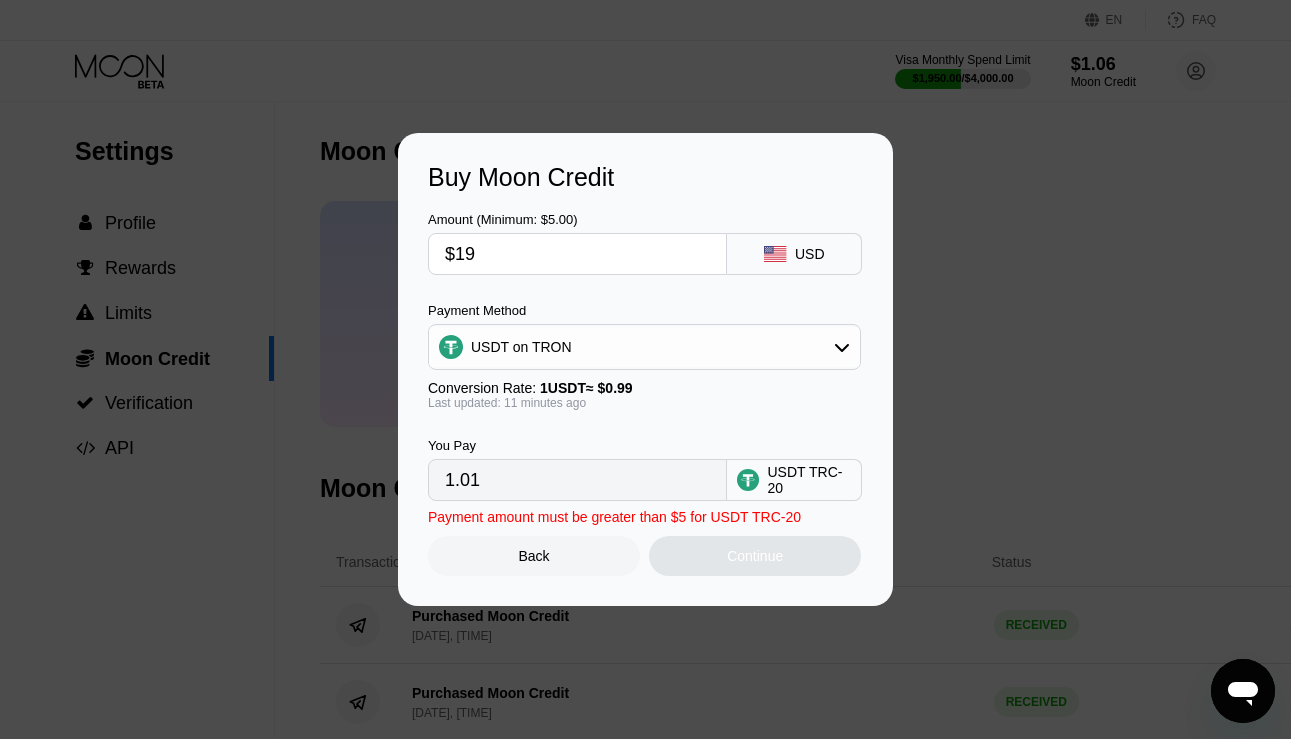 type on "19.19" 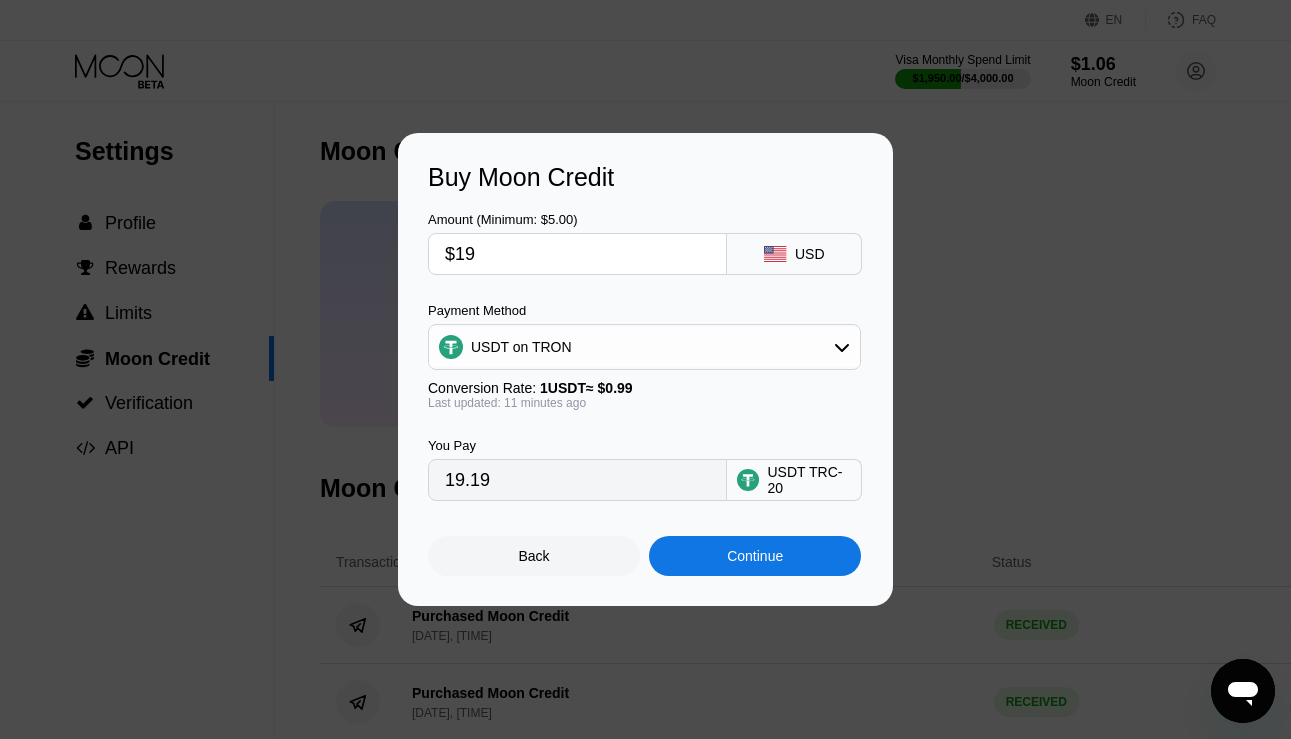 type on "$199" 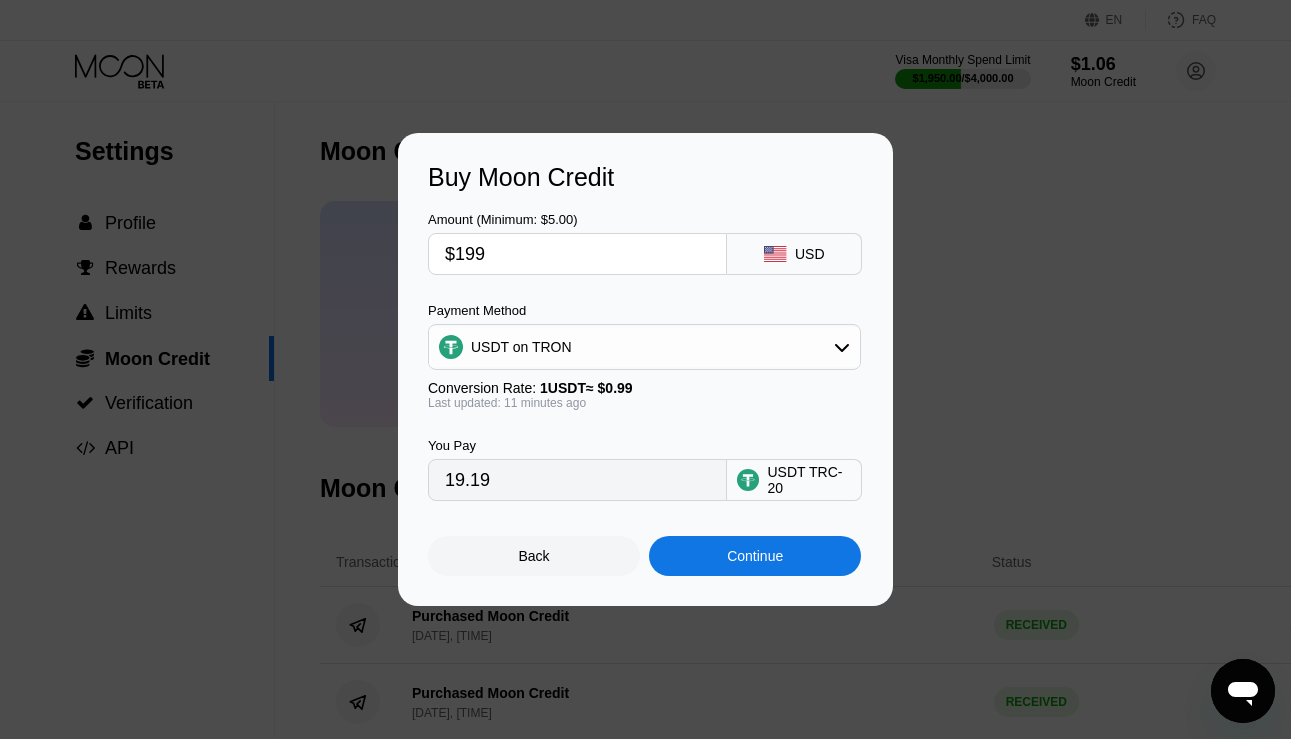 type on "201.01" 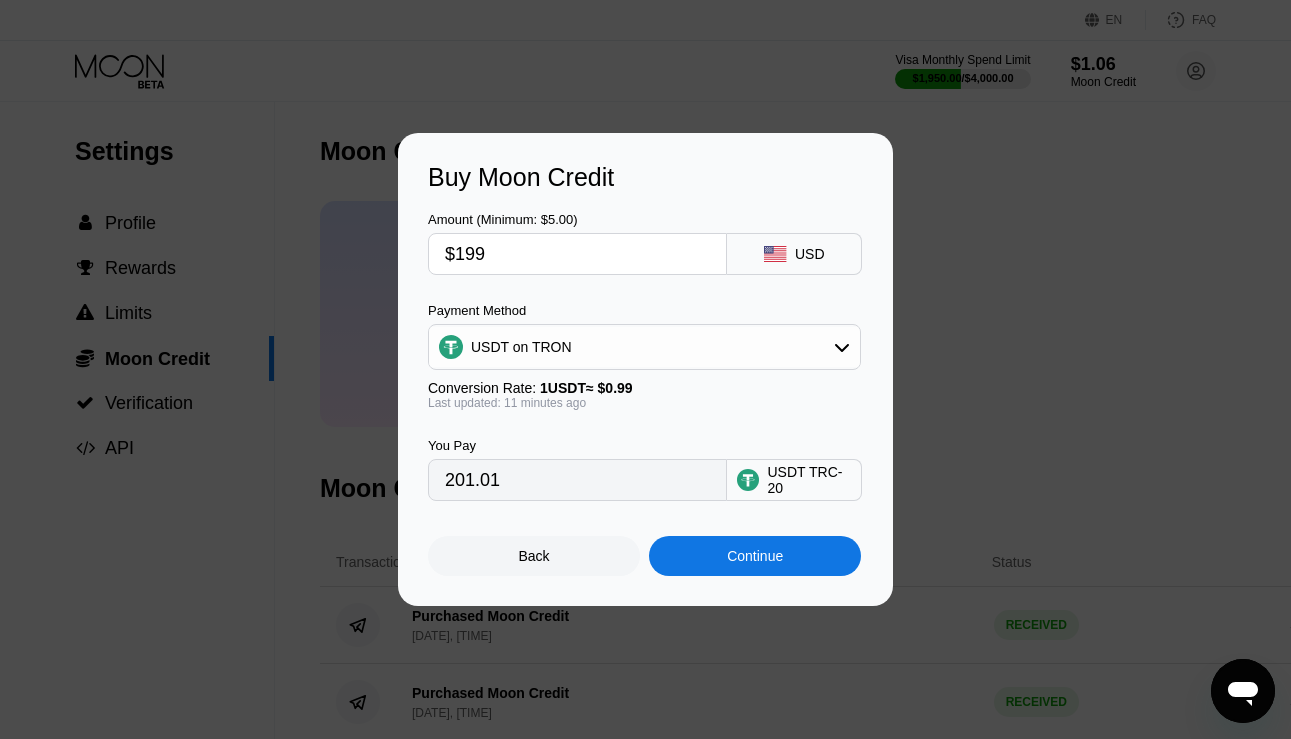 type on "$1990" 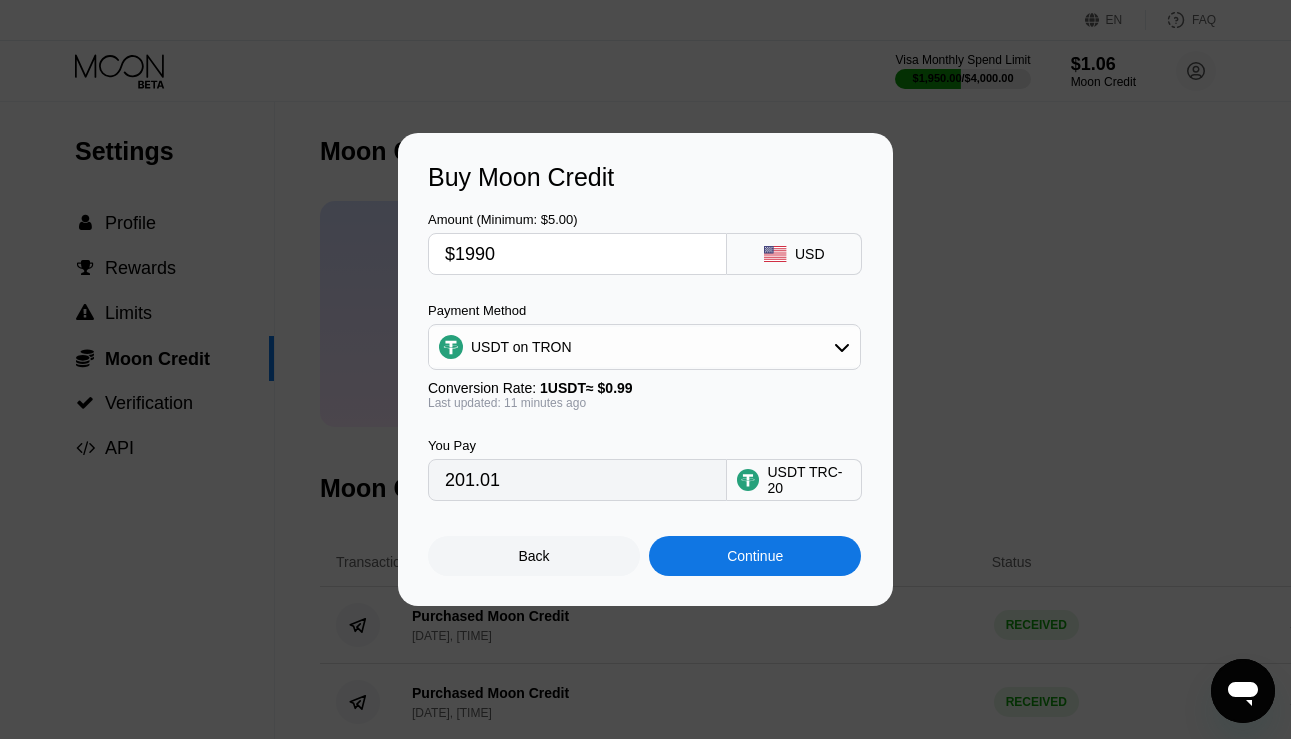 type on "2010.10" 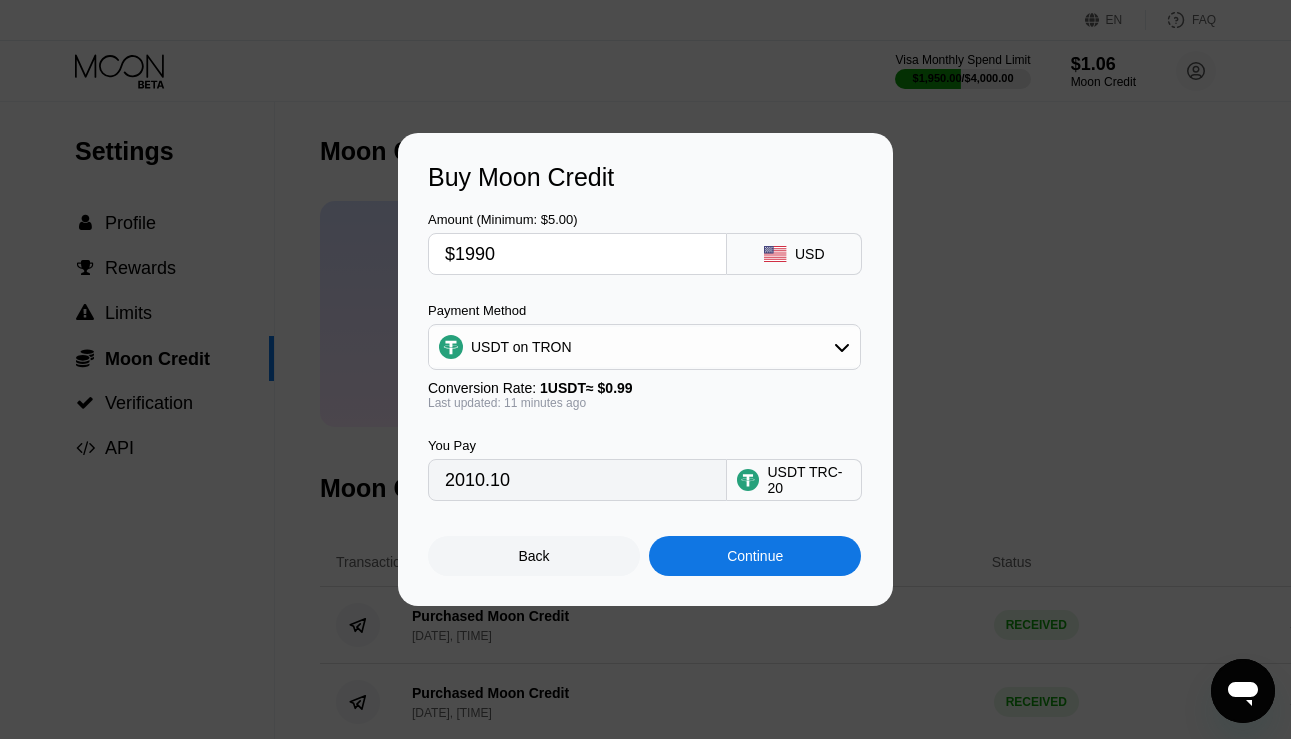 type on "$199" 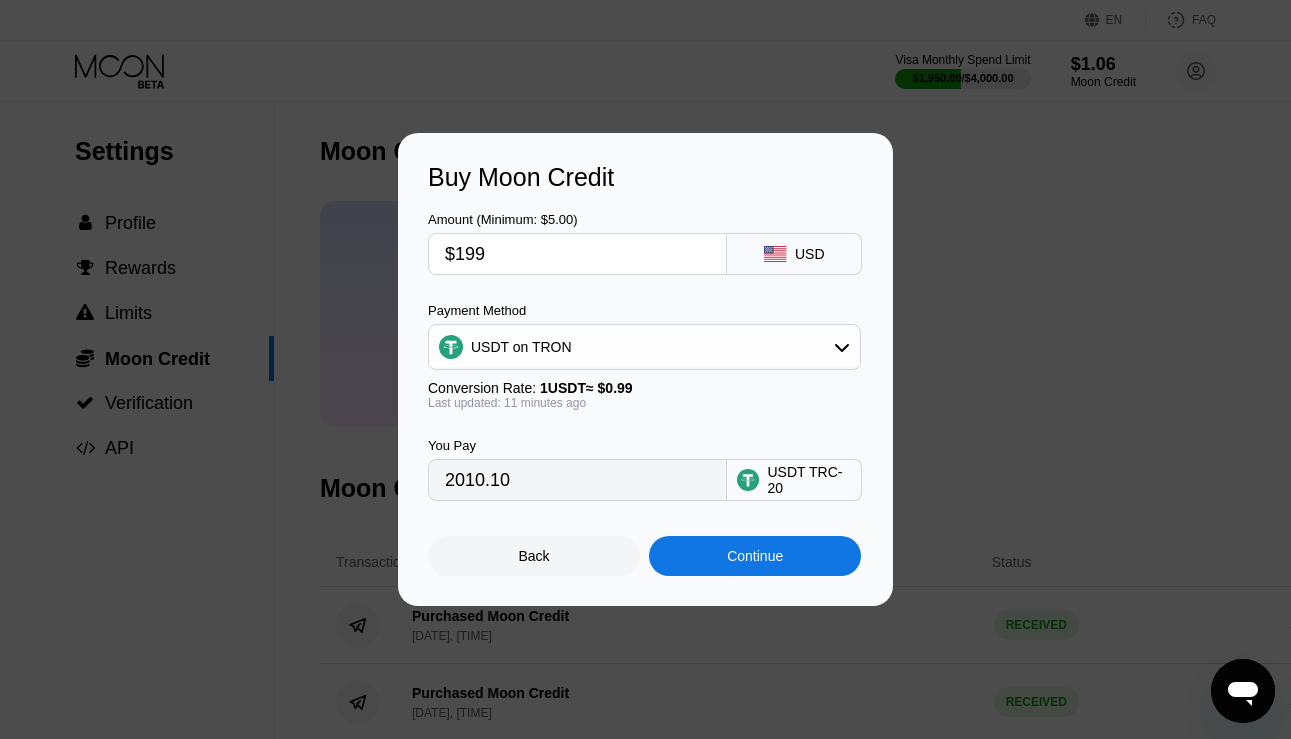 type on "201.01" 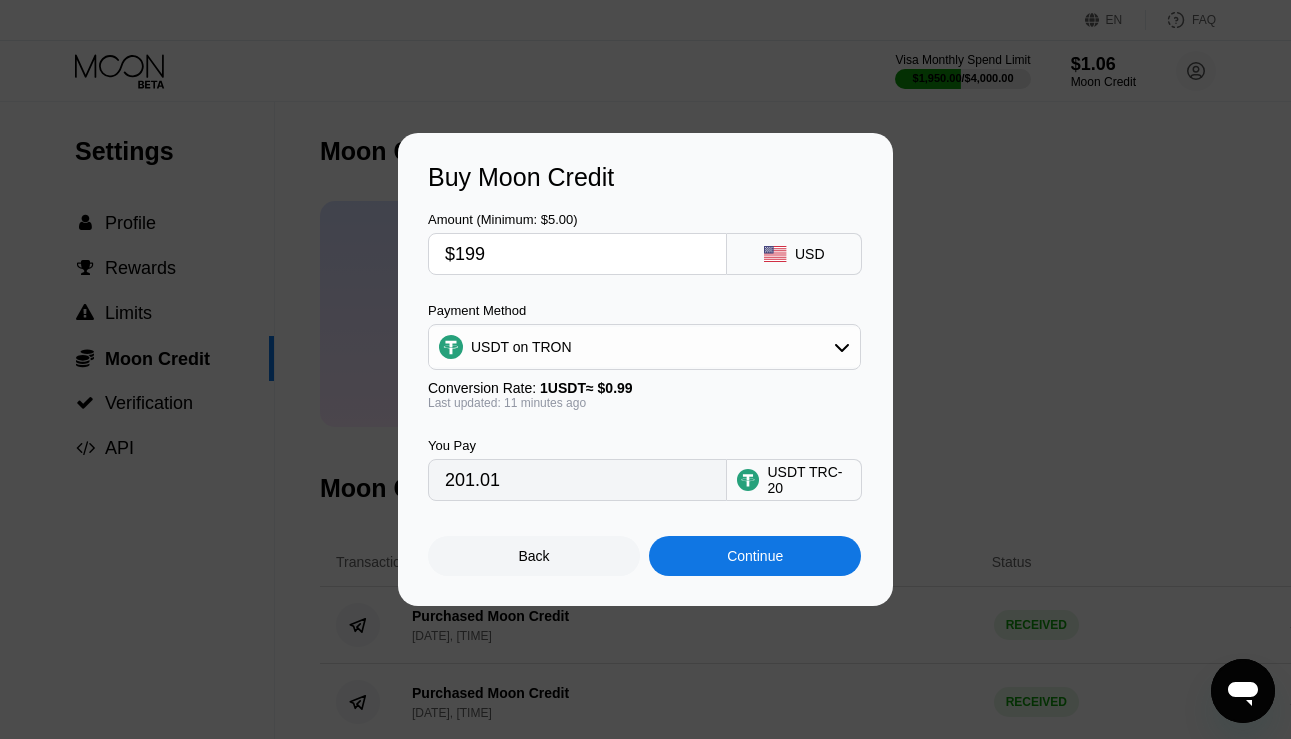 type on "$19" 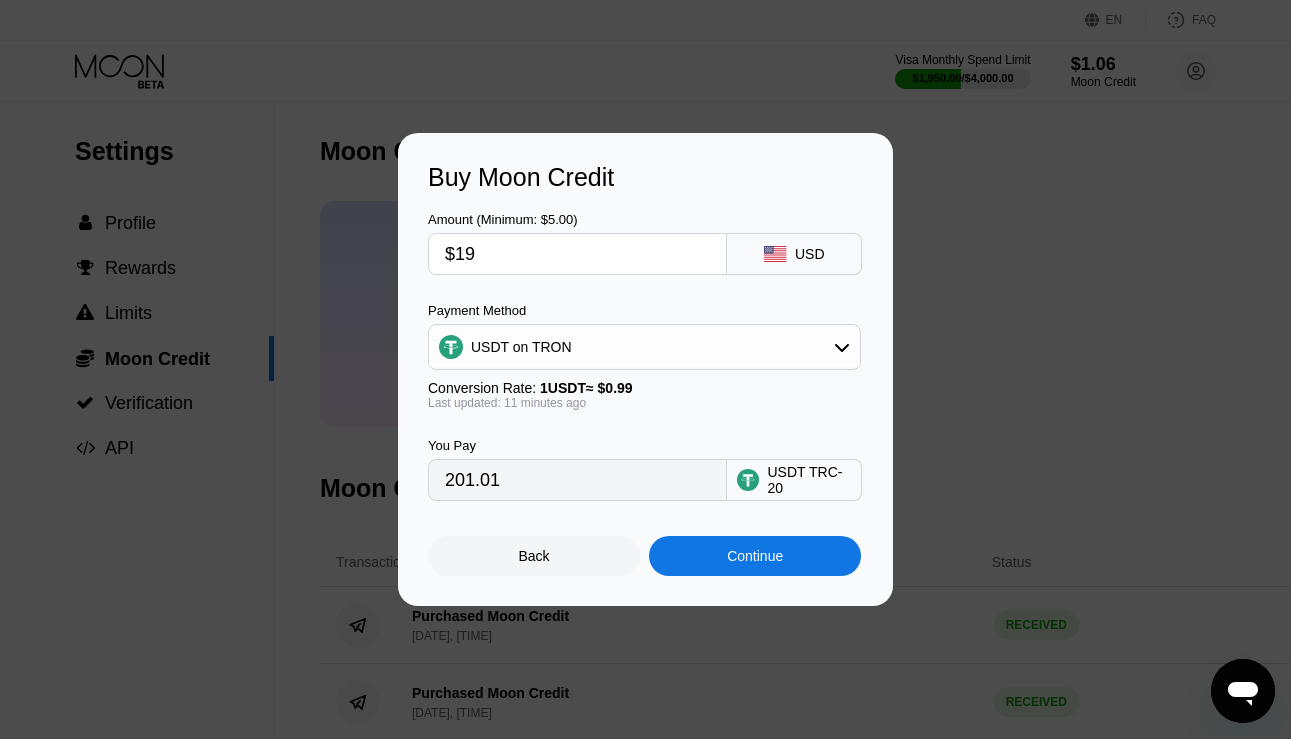 type on "19.19" 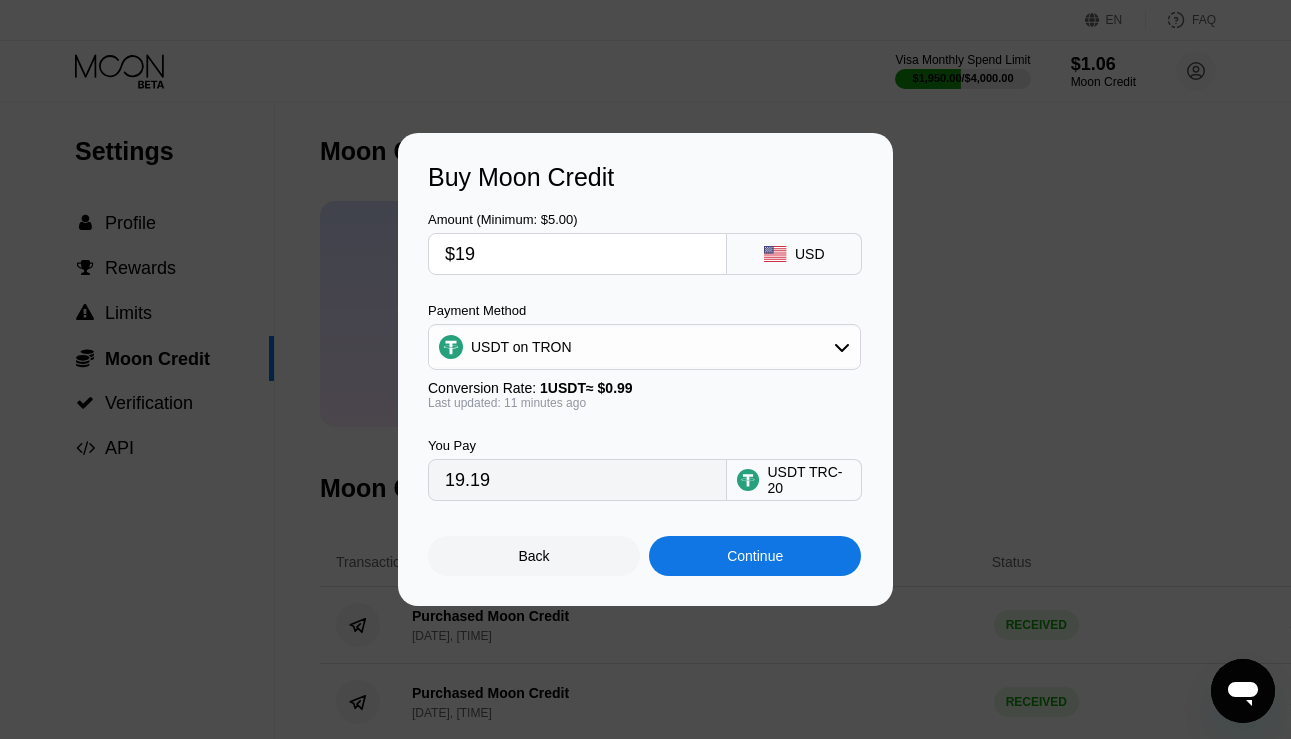 type on "$1" 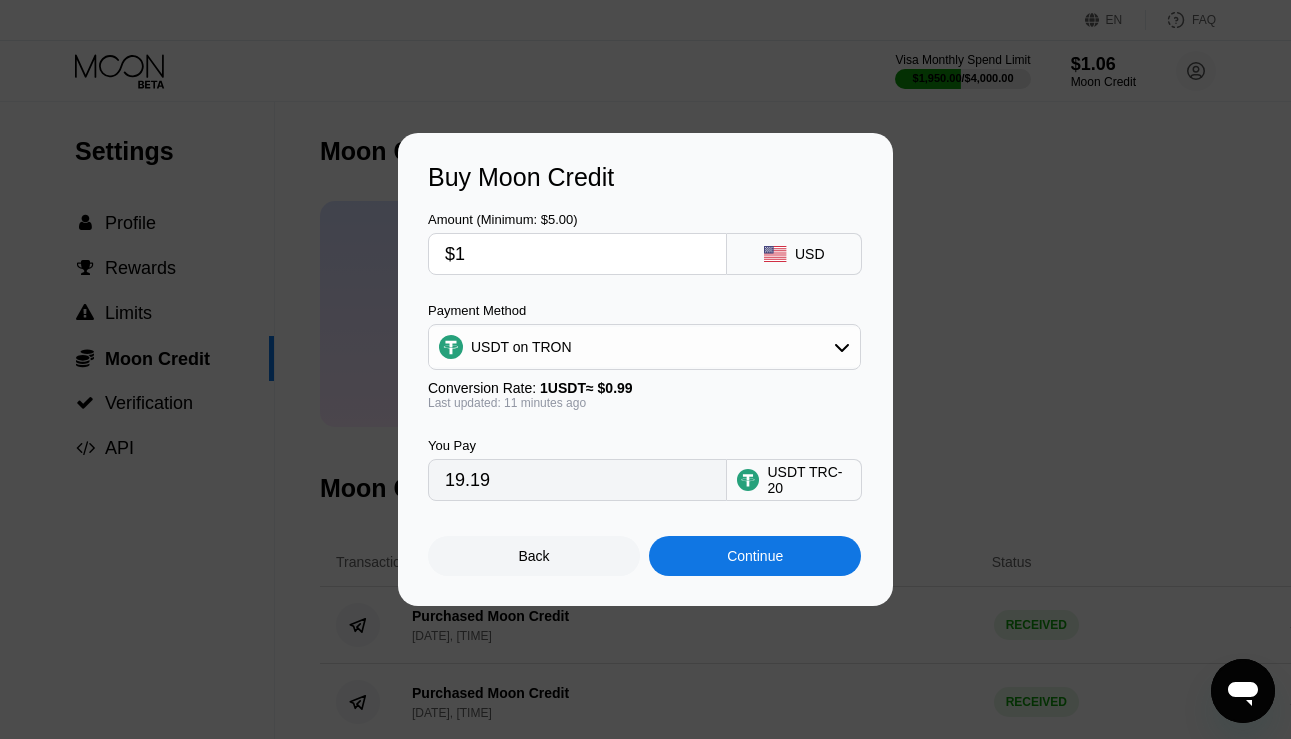 type on "1.01" 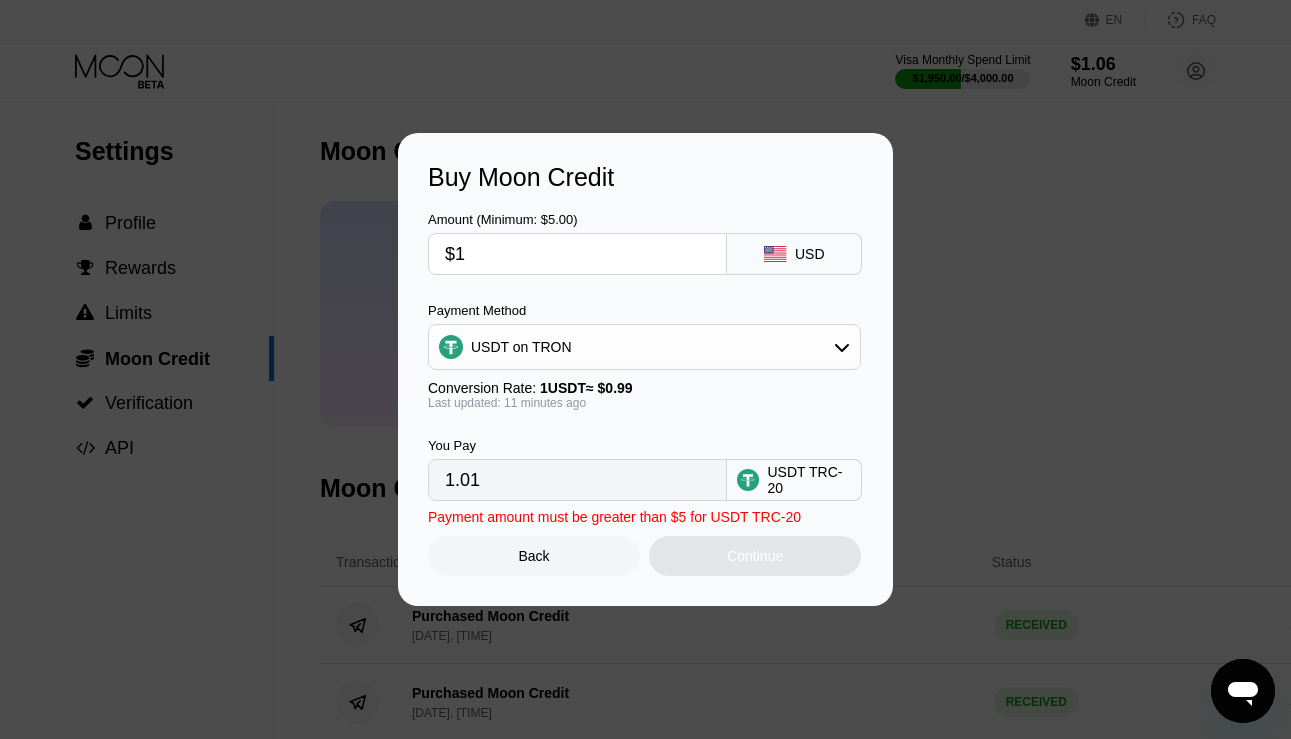 type on "$19" 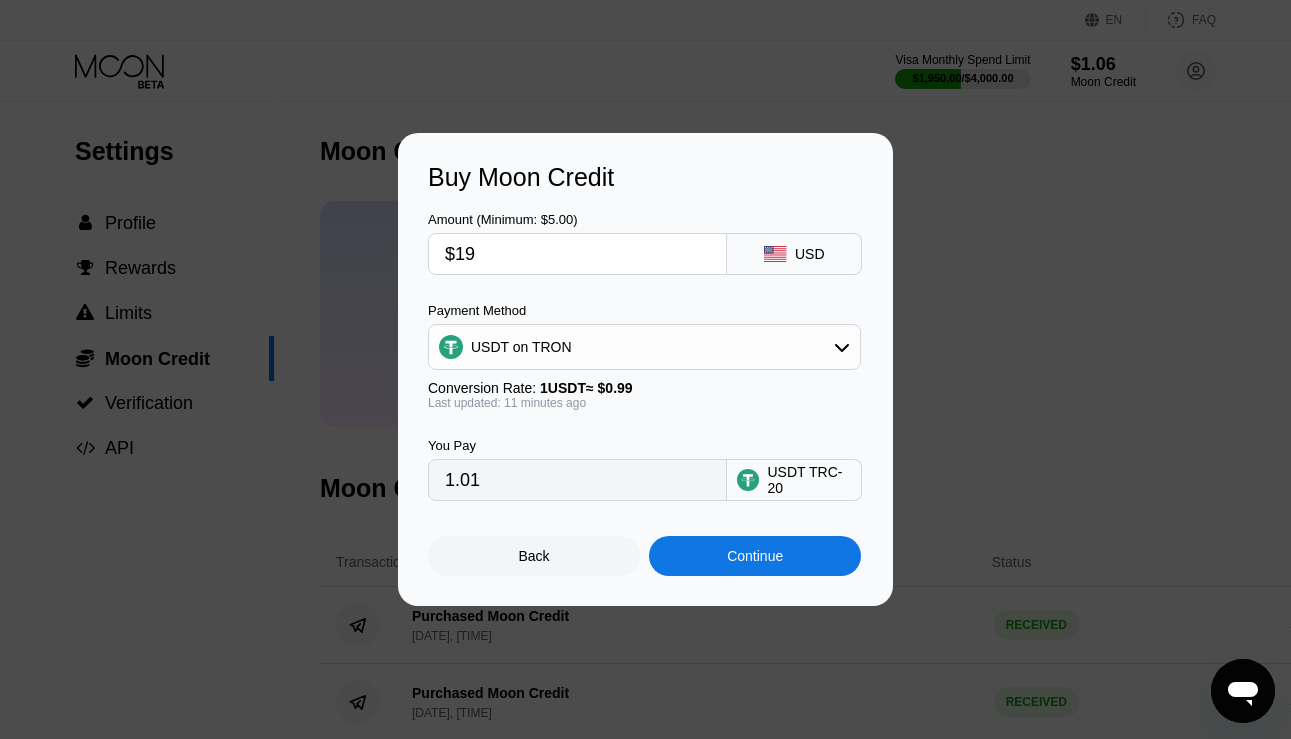 type on "19.19" 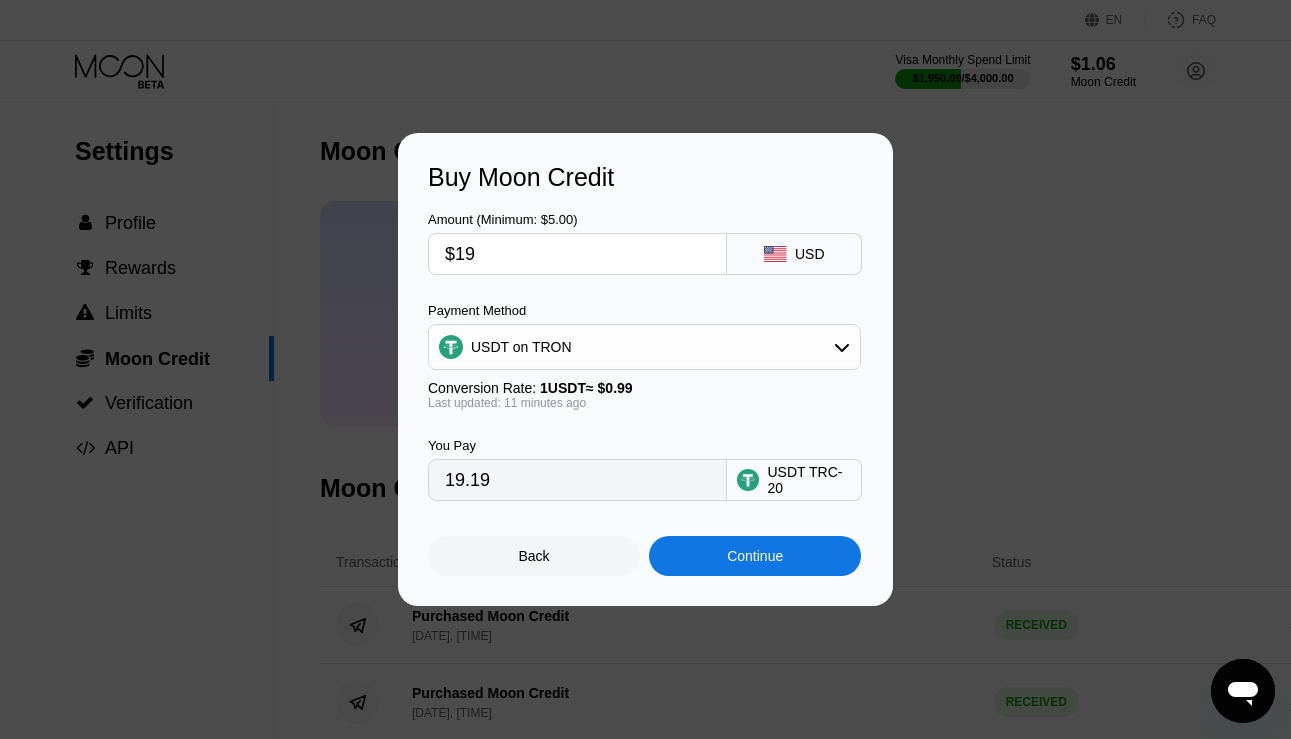 type on "$199" 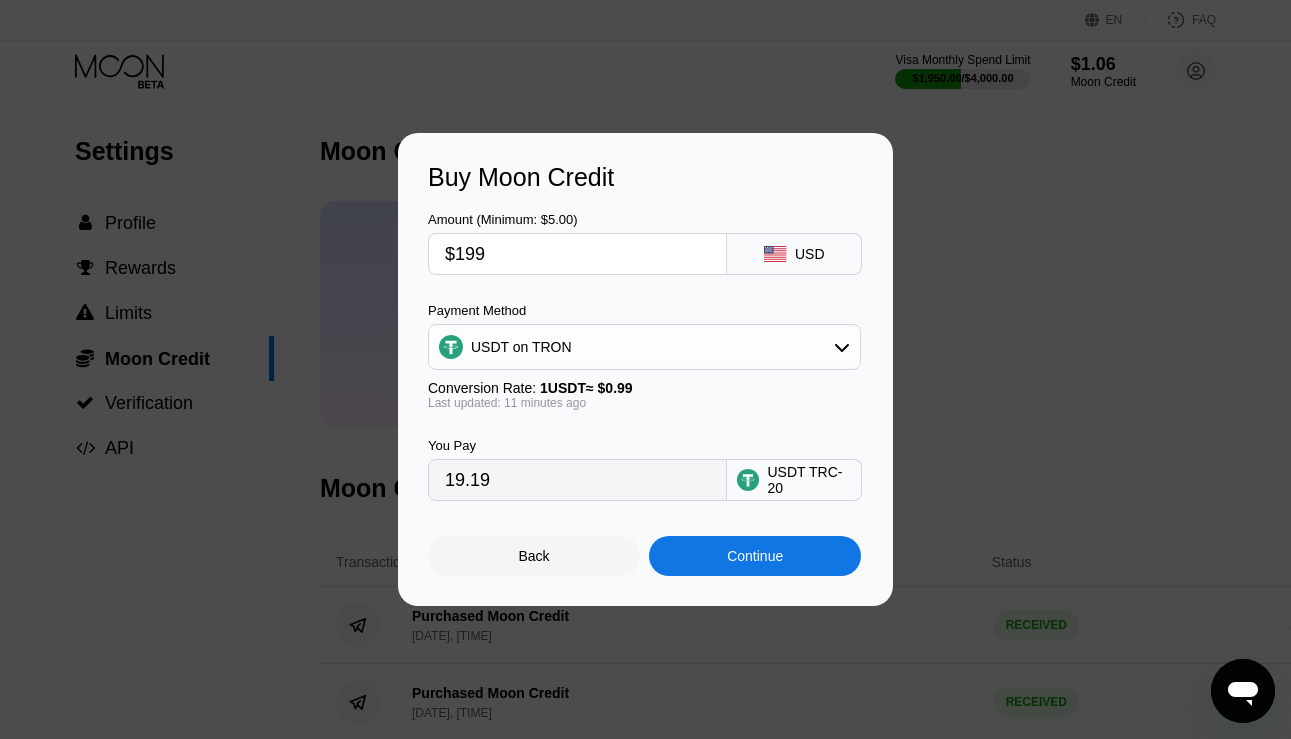 type on "201.01" 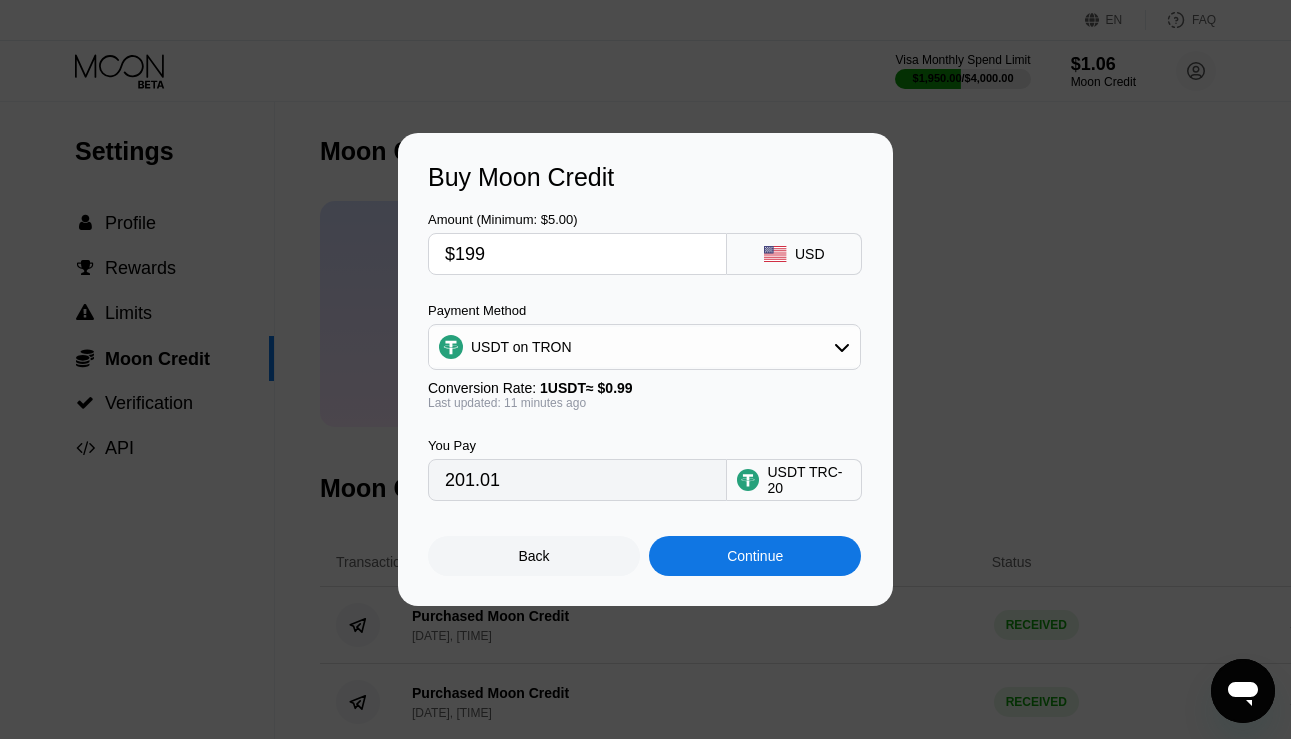 type on "$1999" 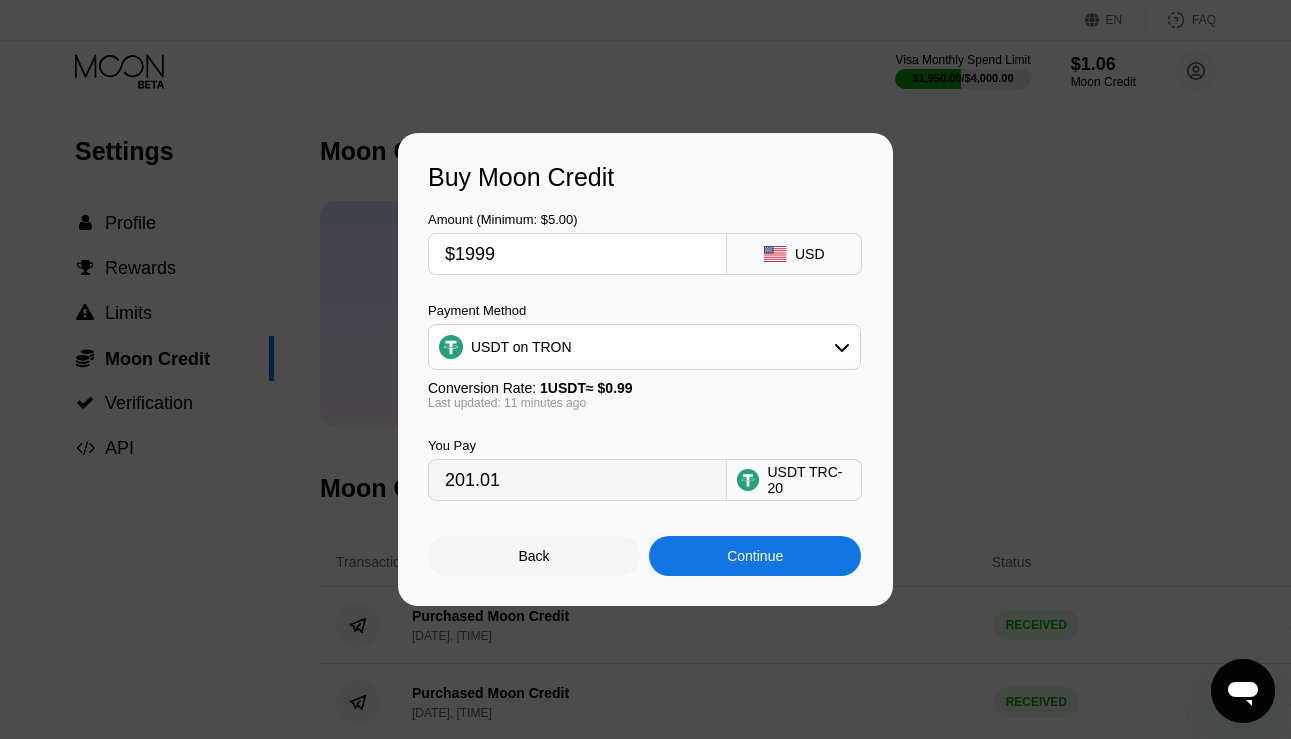 type on "2019.19" 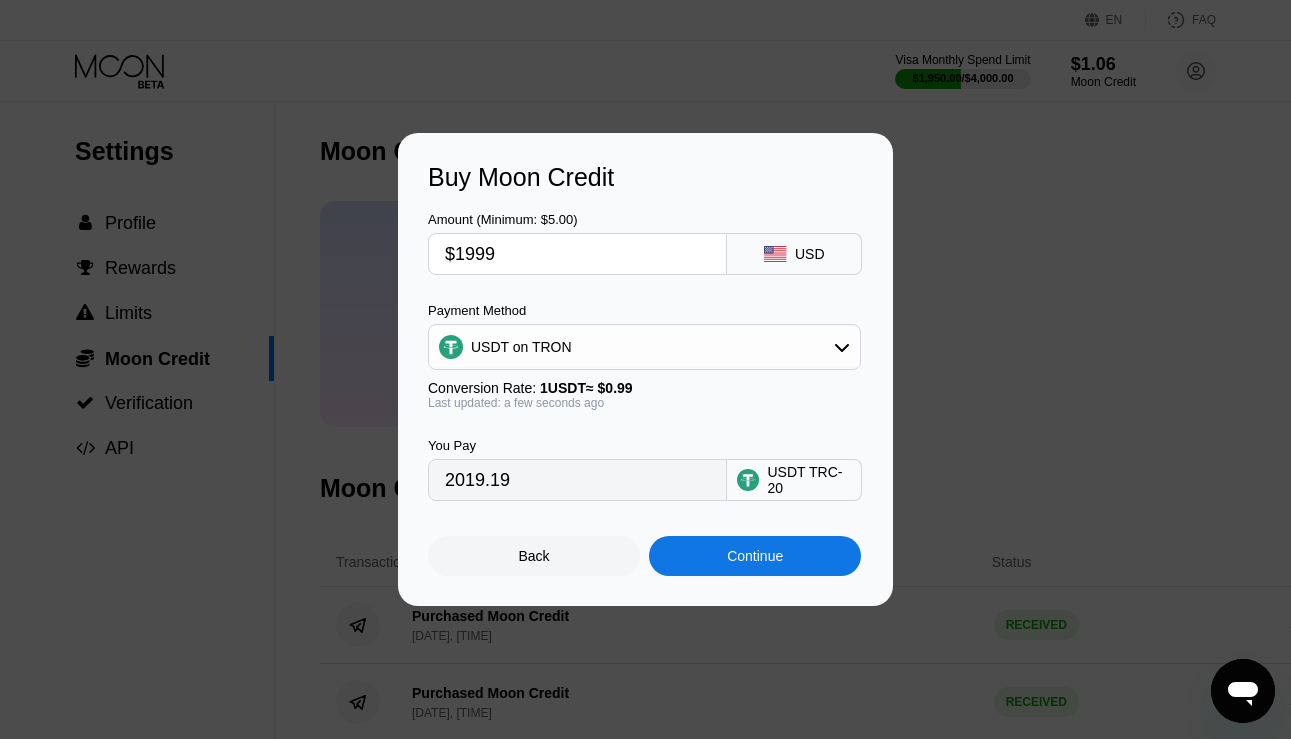 type on "$1999" 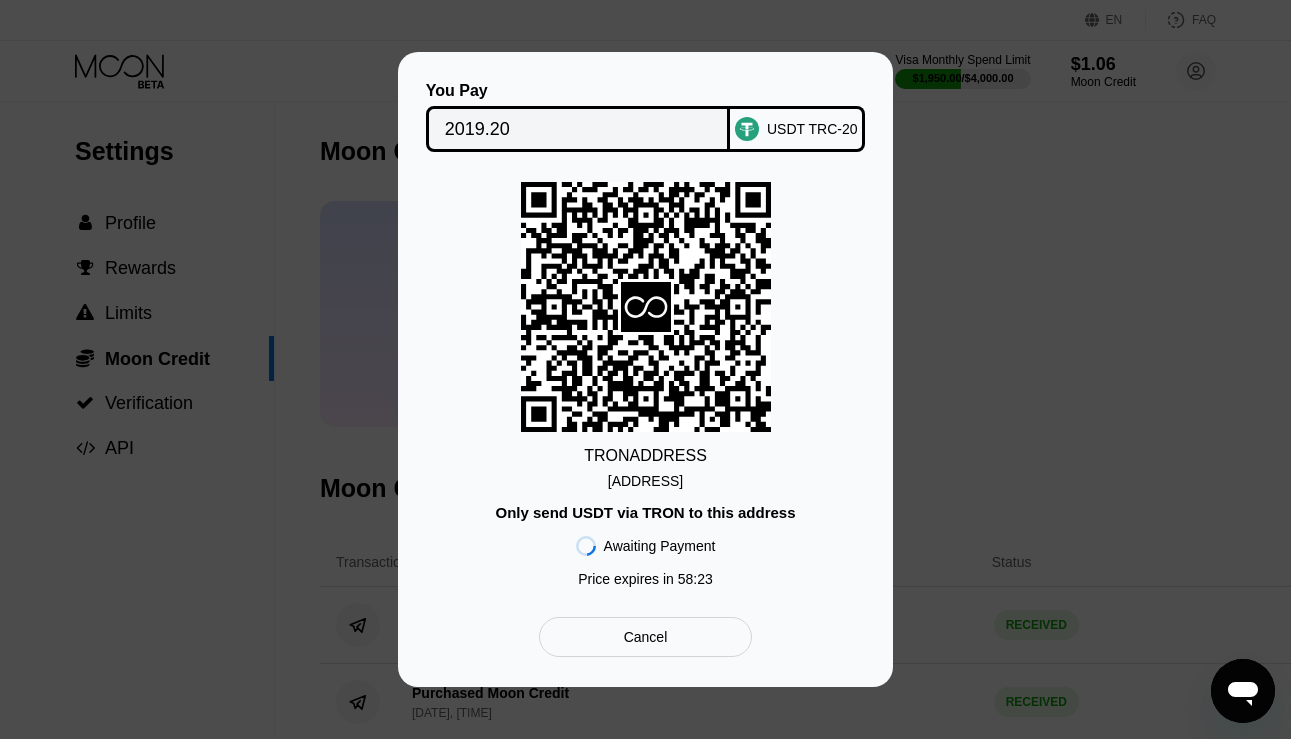click on "[ADDRESS]" at bounding box center (645, 481) 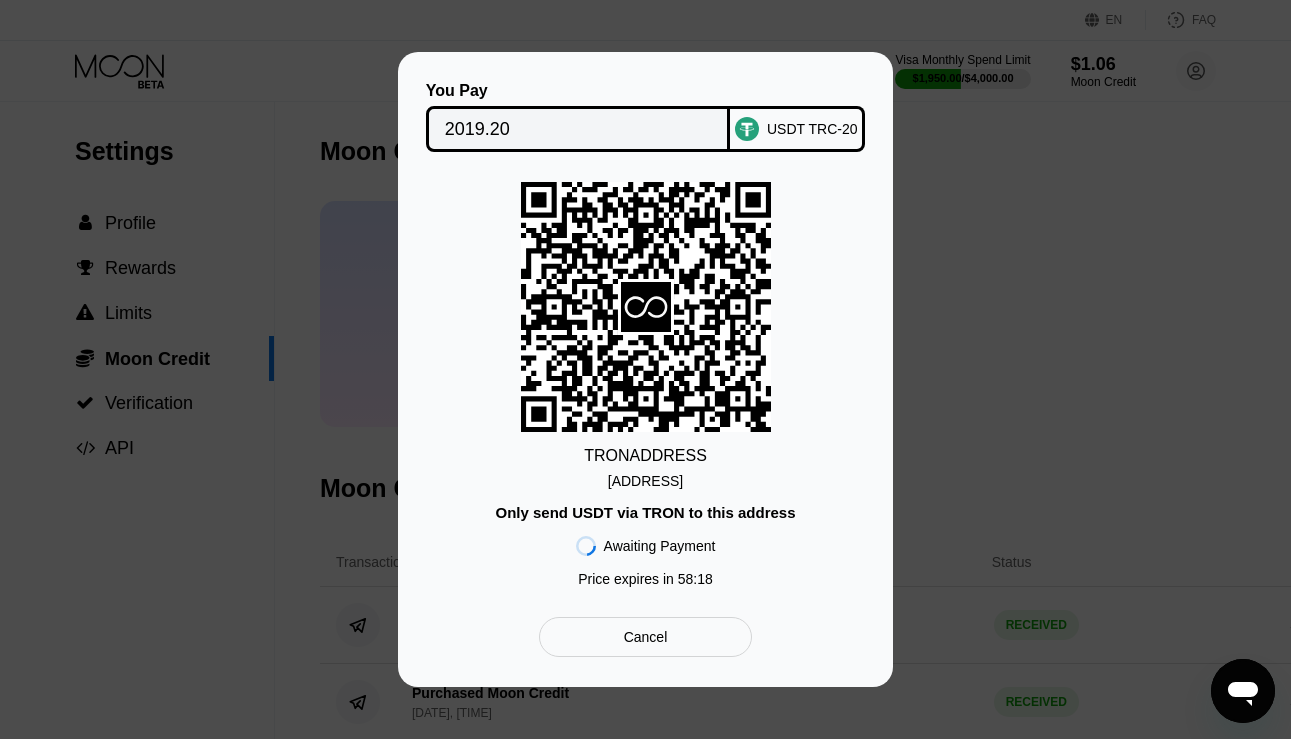 click on "You Pay [PRICE] USDT TRC-20 TRON  ADDRESS [ADDRESS] Only send USDT via TRON to this address Awaiting Payment Price expires in   58 : 18 Cancel" at bounding box center (645, 369) 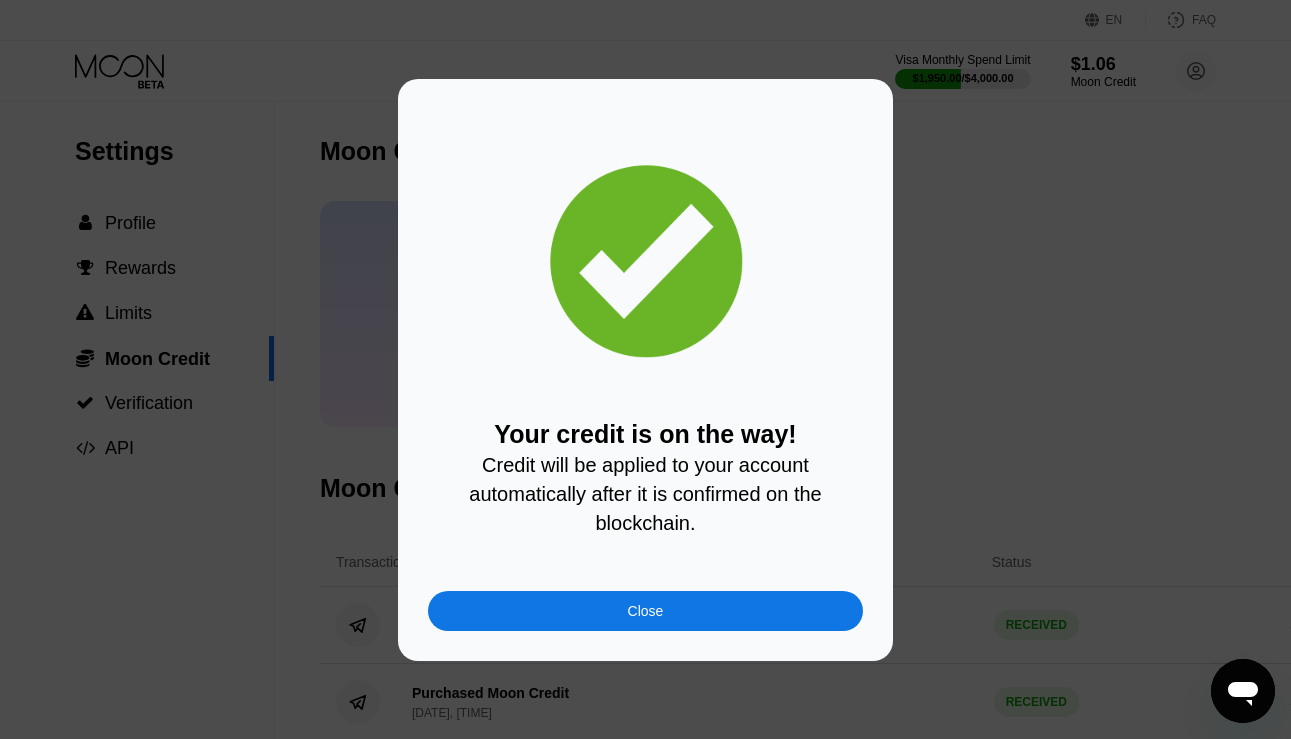 click at bounding box center [645, 369] 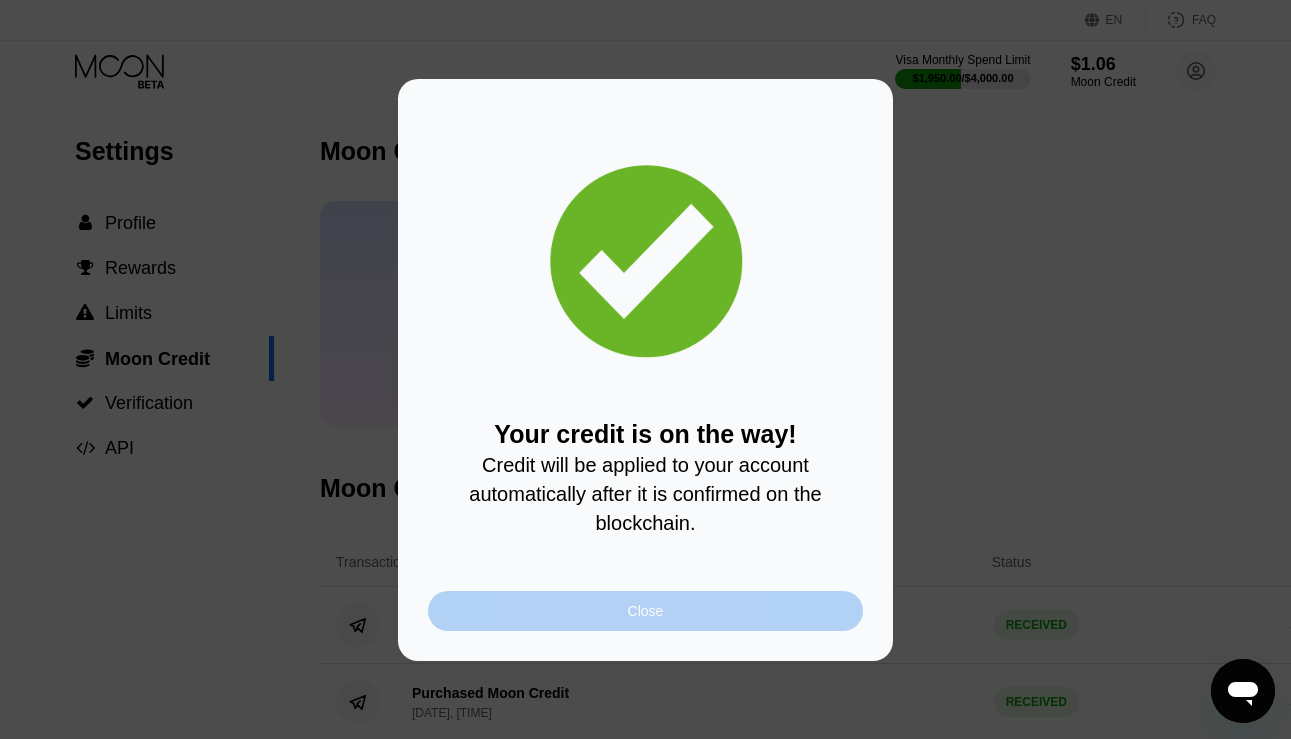 click on "Close" at bounding box center (645, 611) 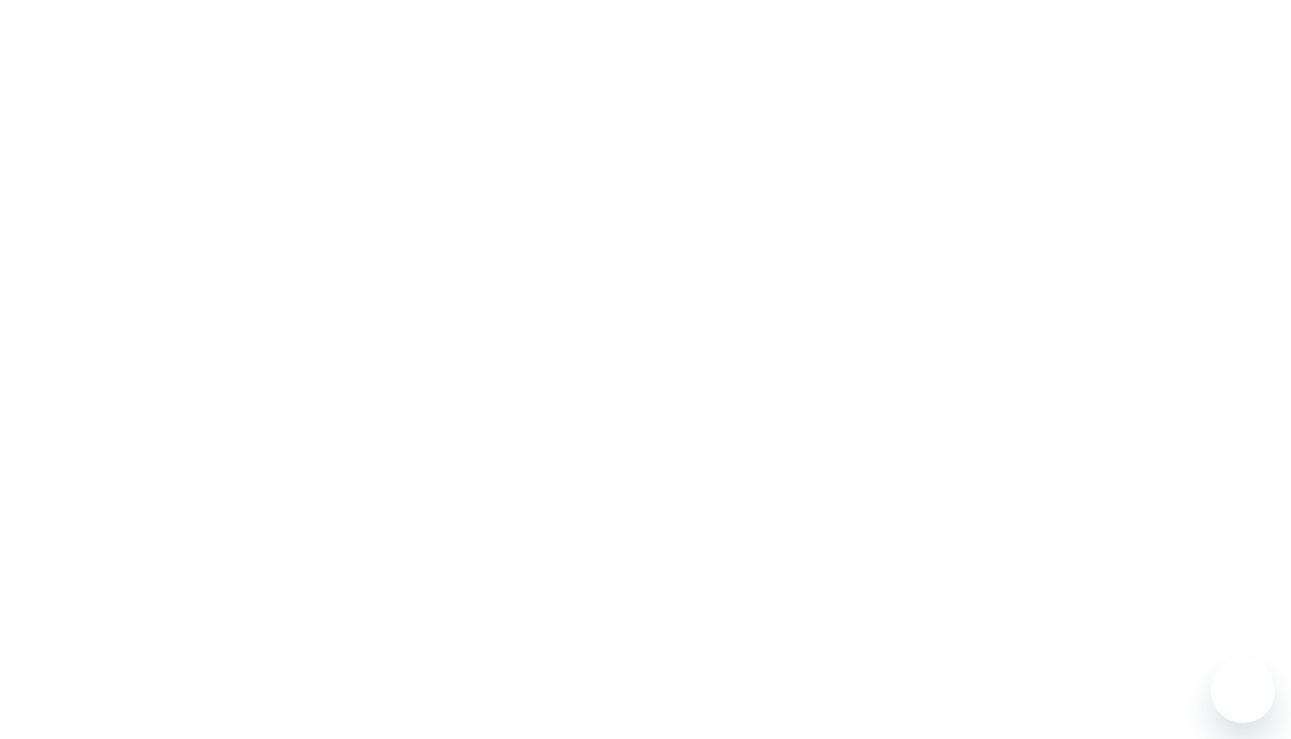 scroll, scrollTop: 0, scrollLeft: 0, axis: both 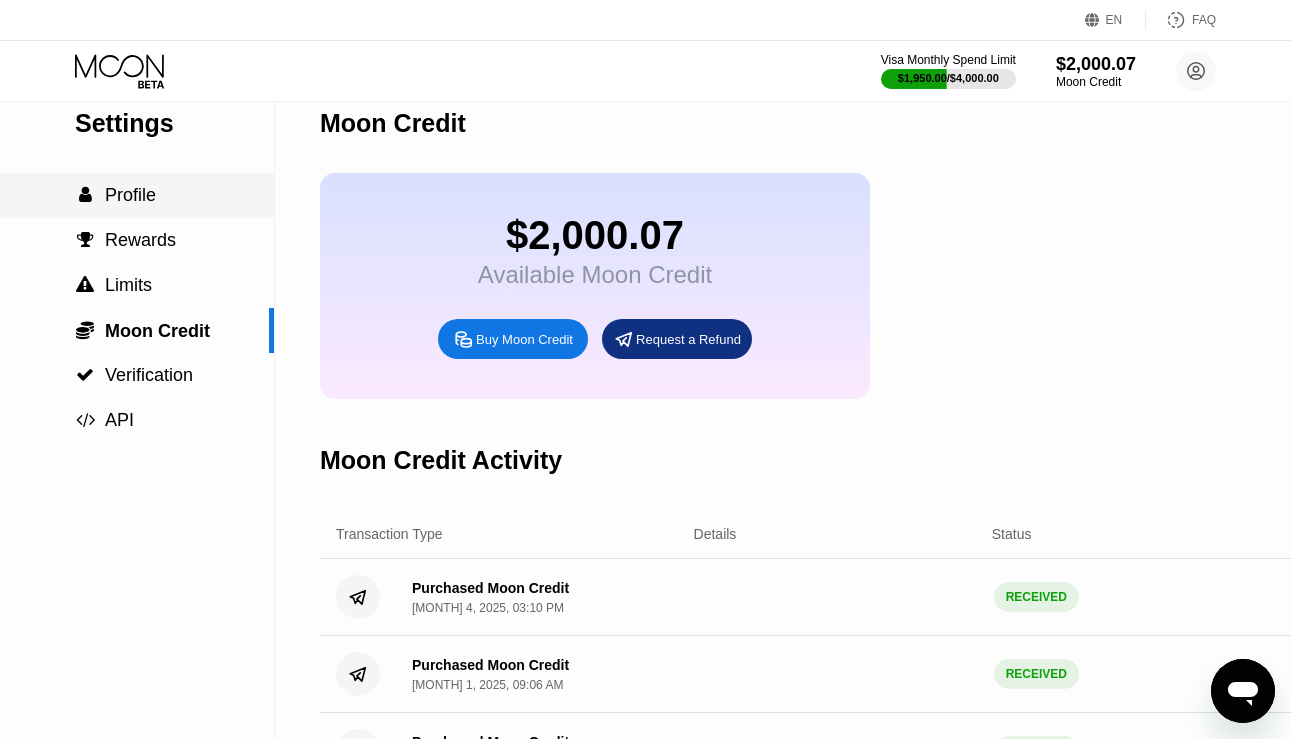 click on " Profile" at bounding box center (137, 195) 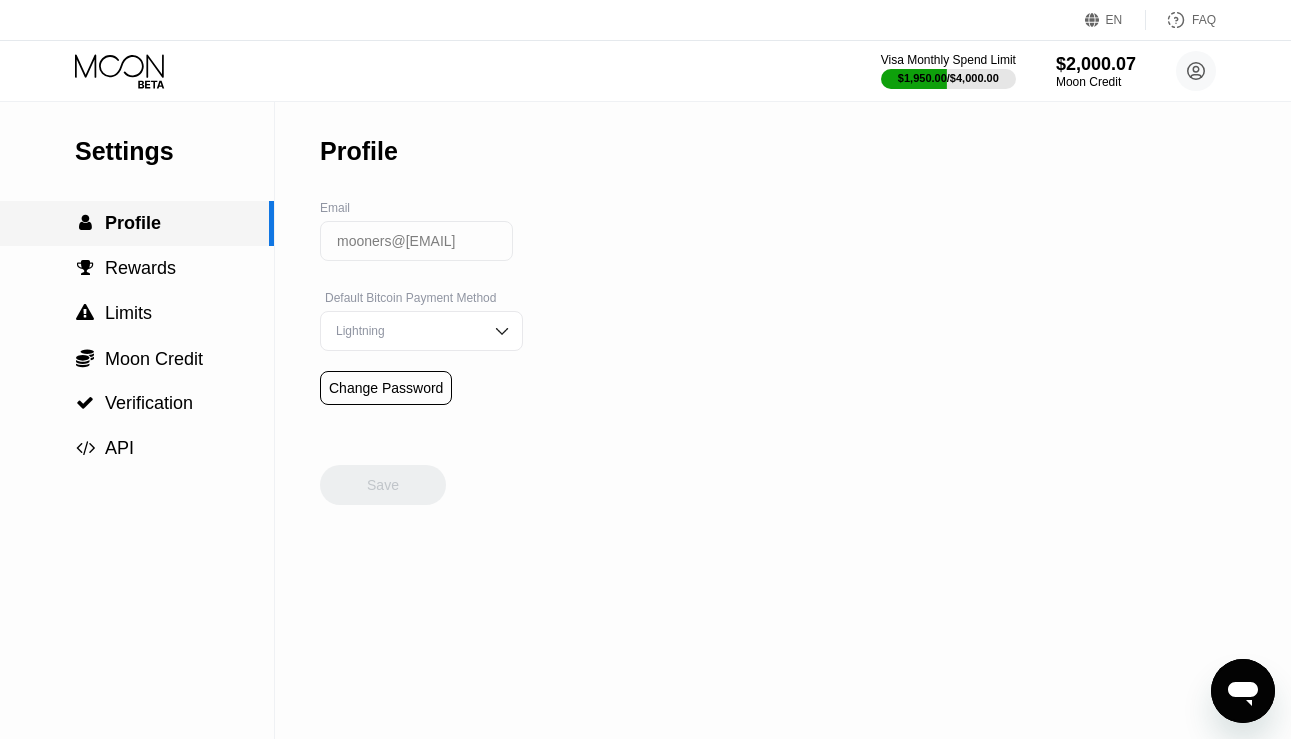 click on " Profile" at bounding box center [134, 223] 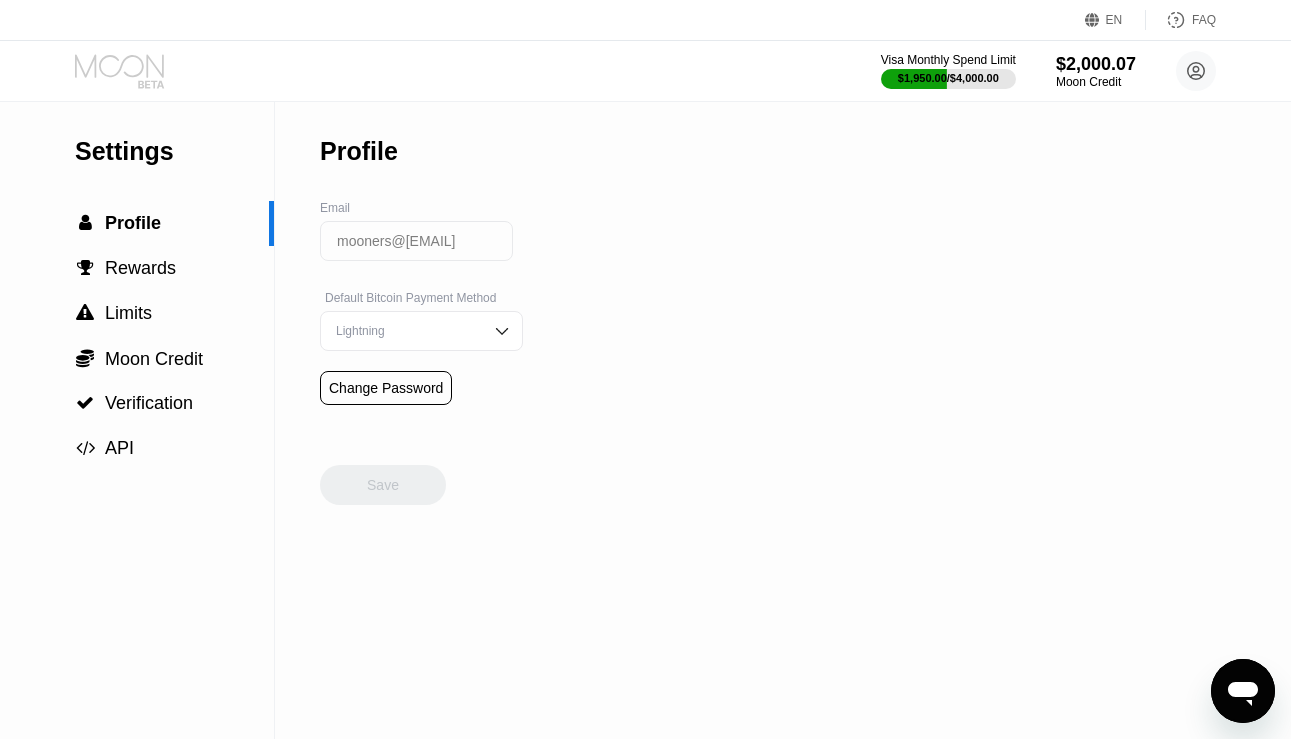 click 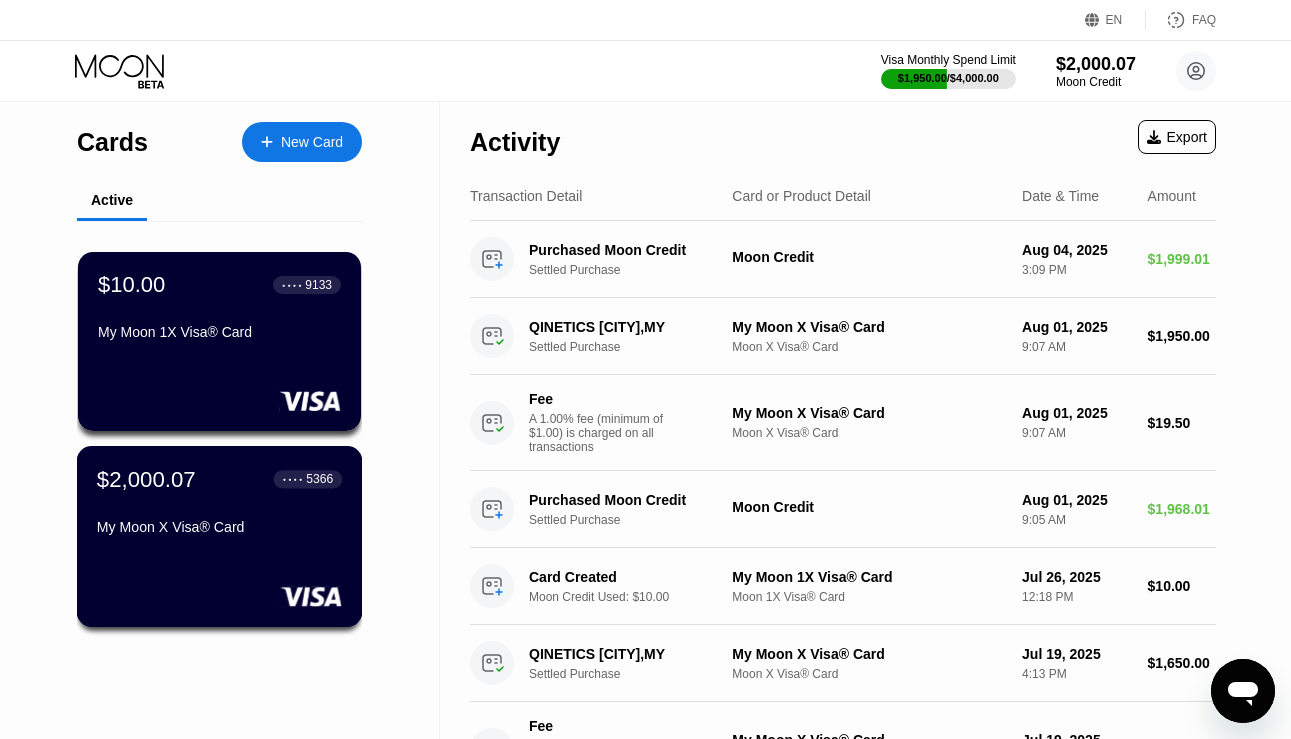 click on "My Moon X Visa® Card" at bounding box center (219, 531) 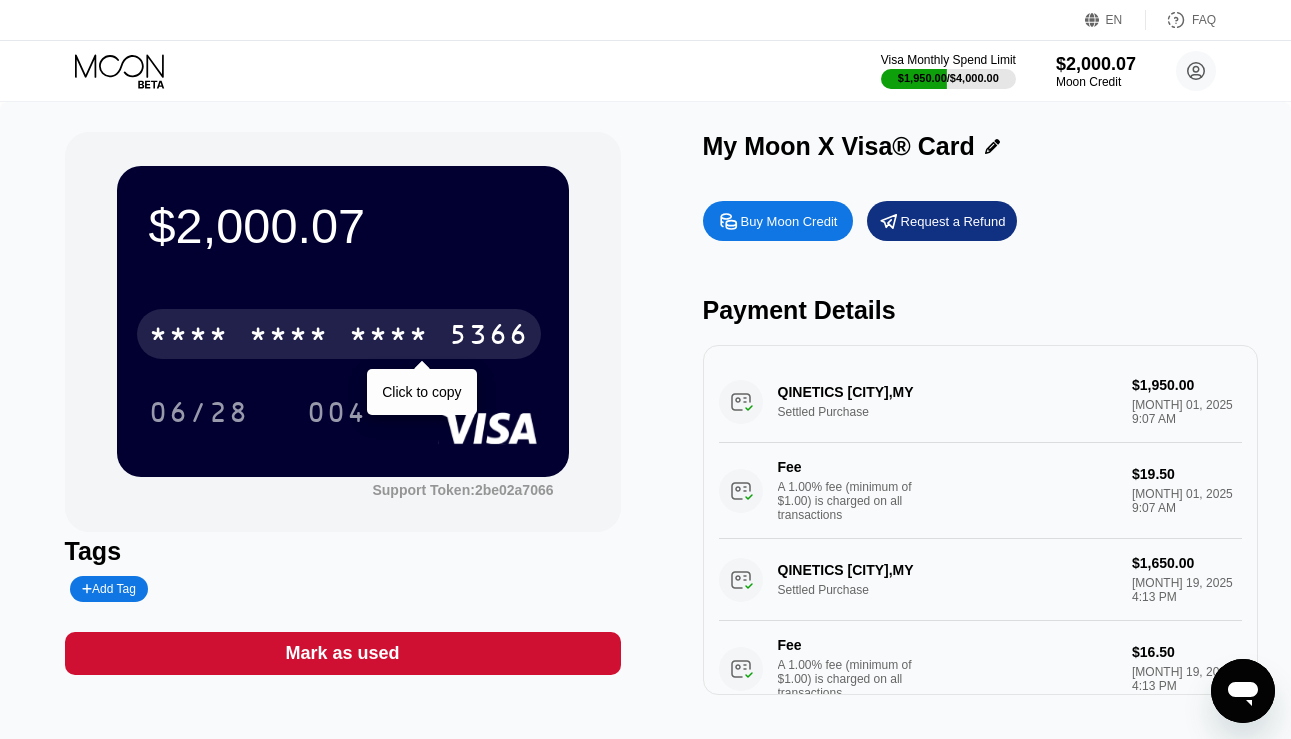click on "5366" at bounding box center [489, 337] 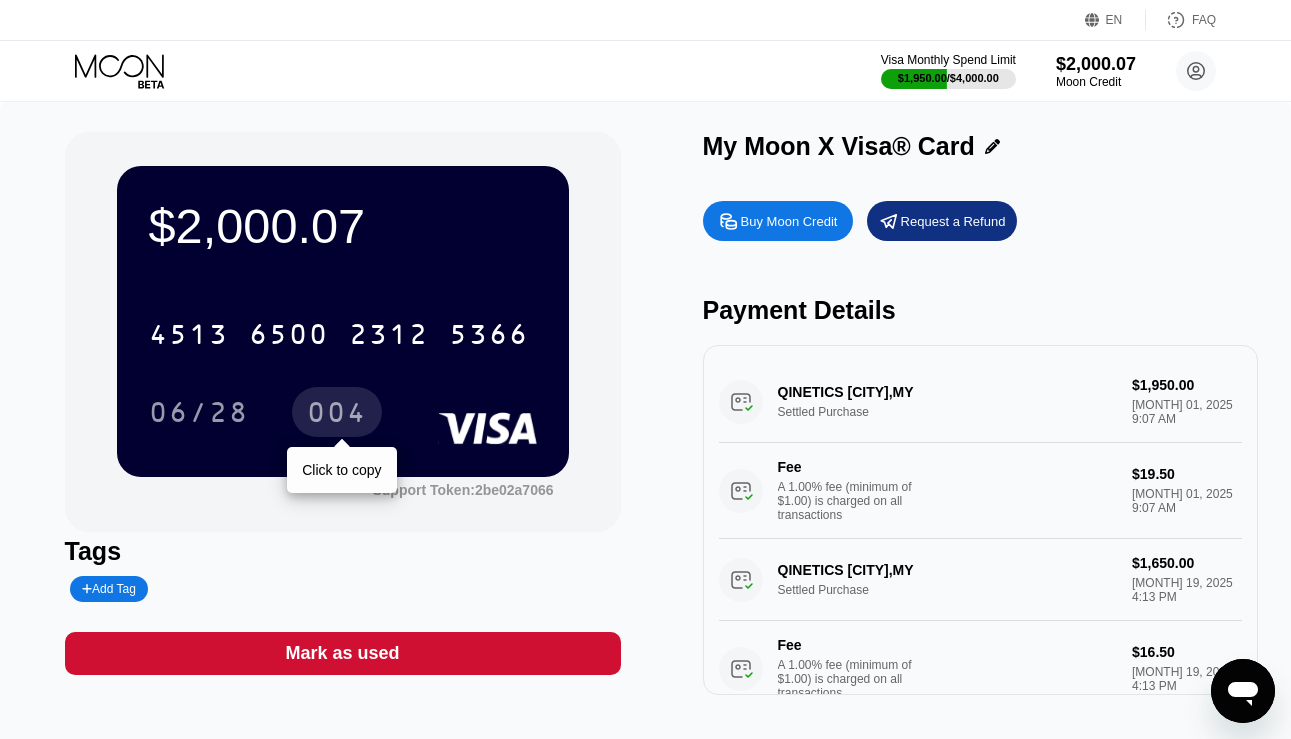 click on "004" at bounding box center (337, 415) 